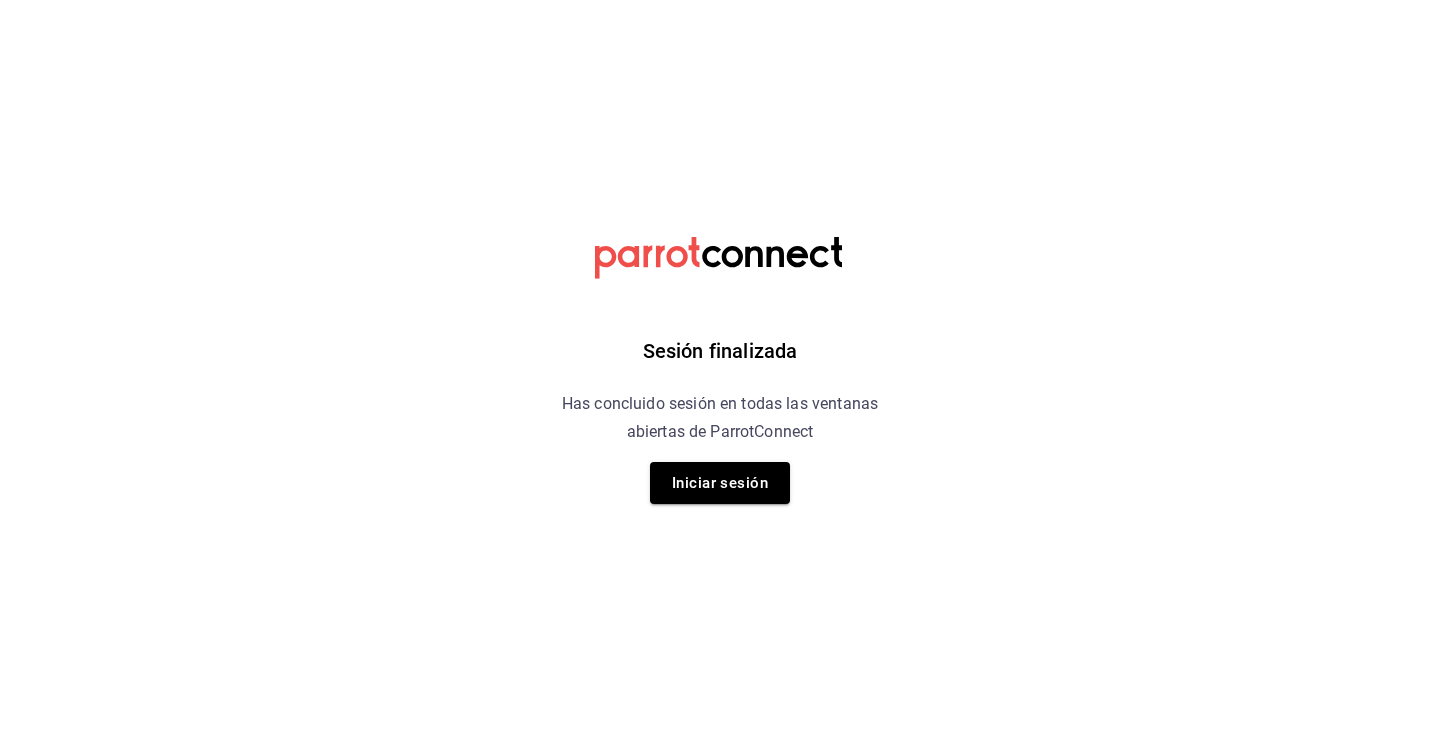 scroll, scrollTop: 0, scrollLeft: 0, axis: both 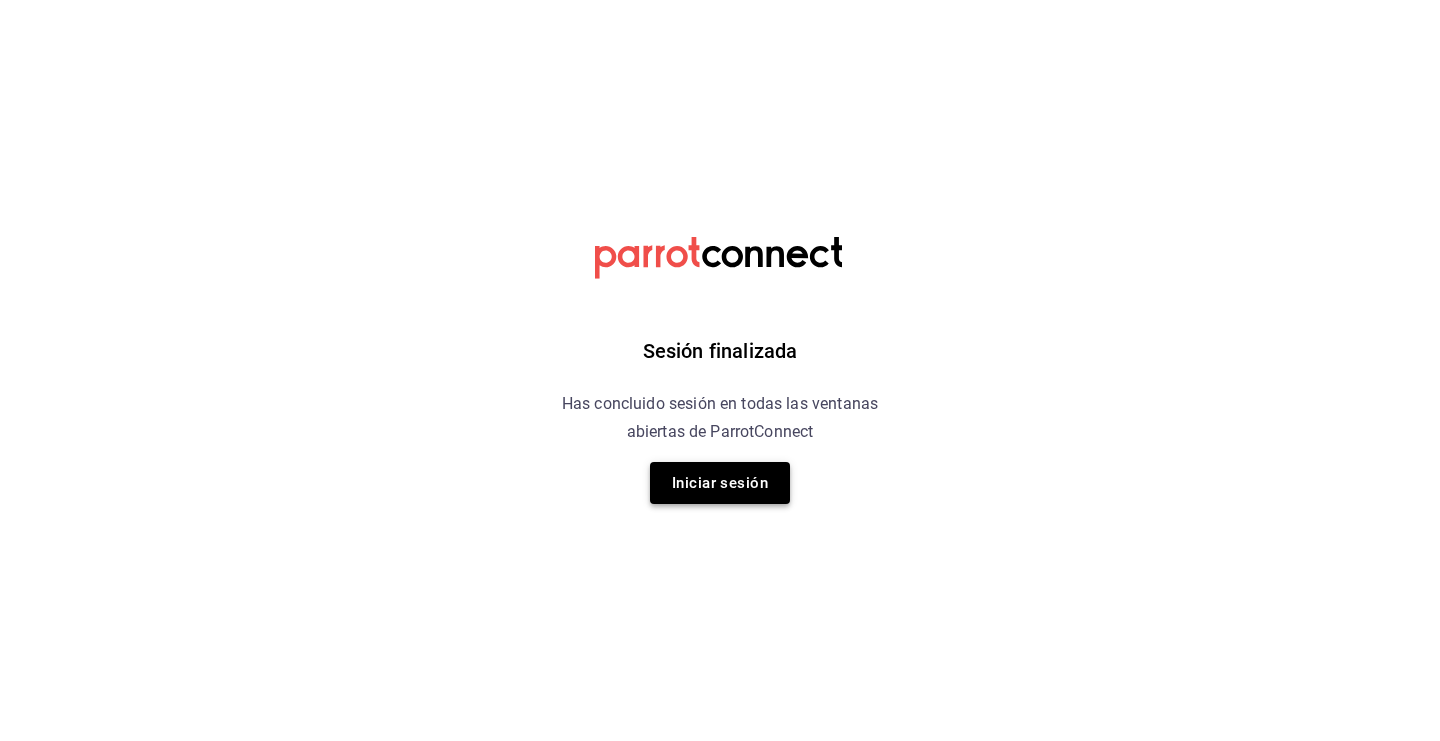 click on "Iniciar sesión" at bounding box center (720, 483) 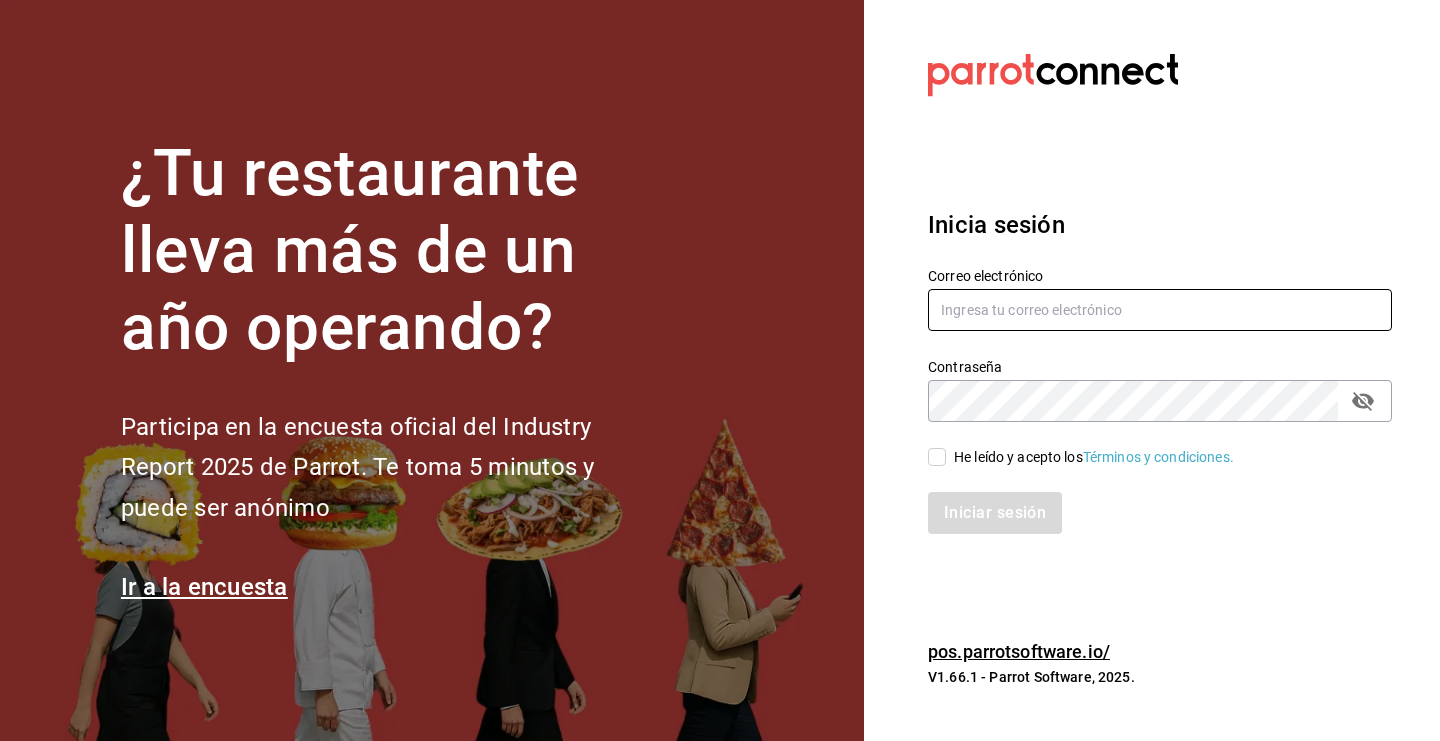 type on "kristoferdanielbautistamartine@gmail.com" 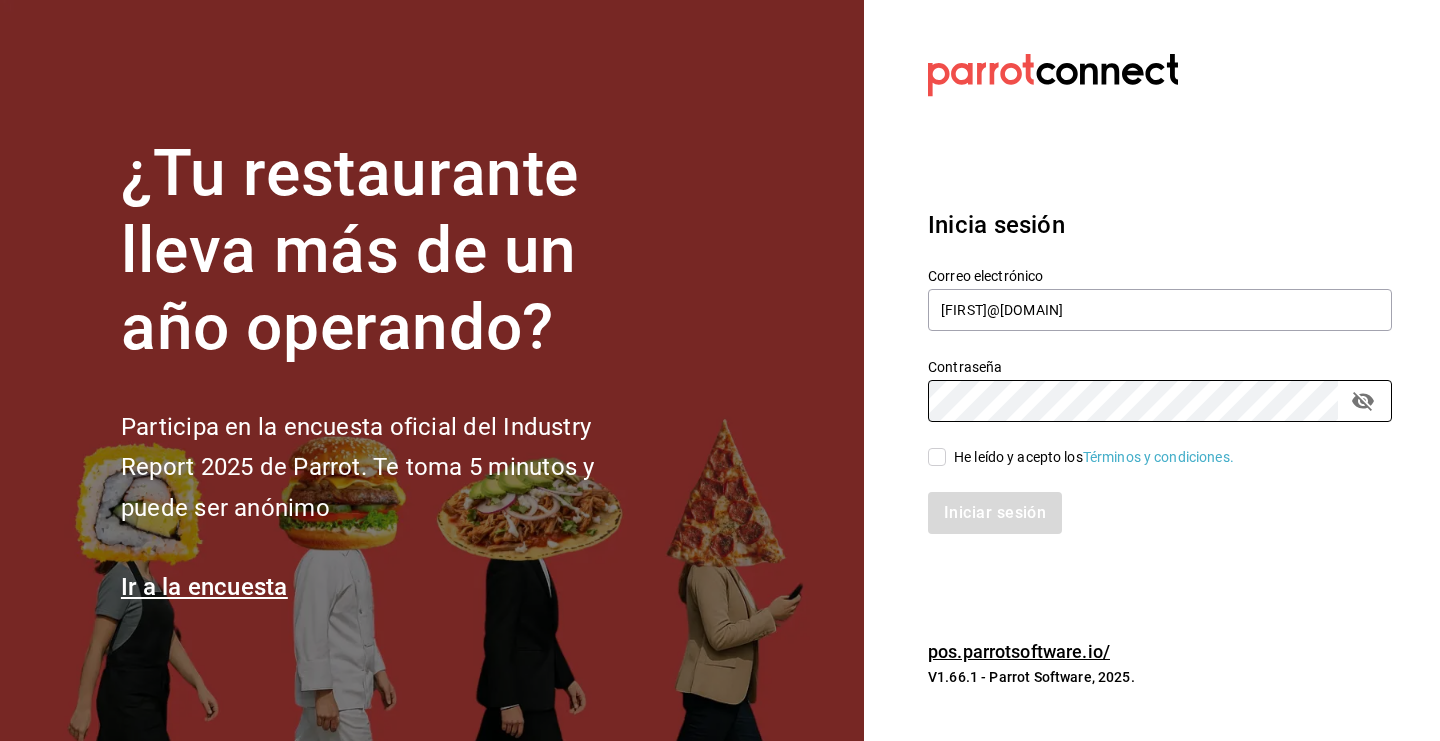 click on "He leído y acepto los  Términos y condiciones." at bounding box center (937, 457) 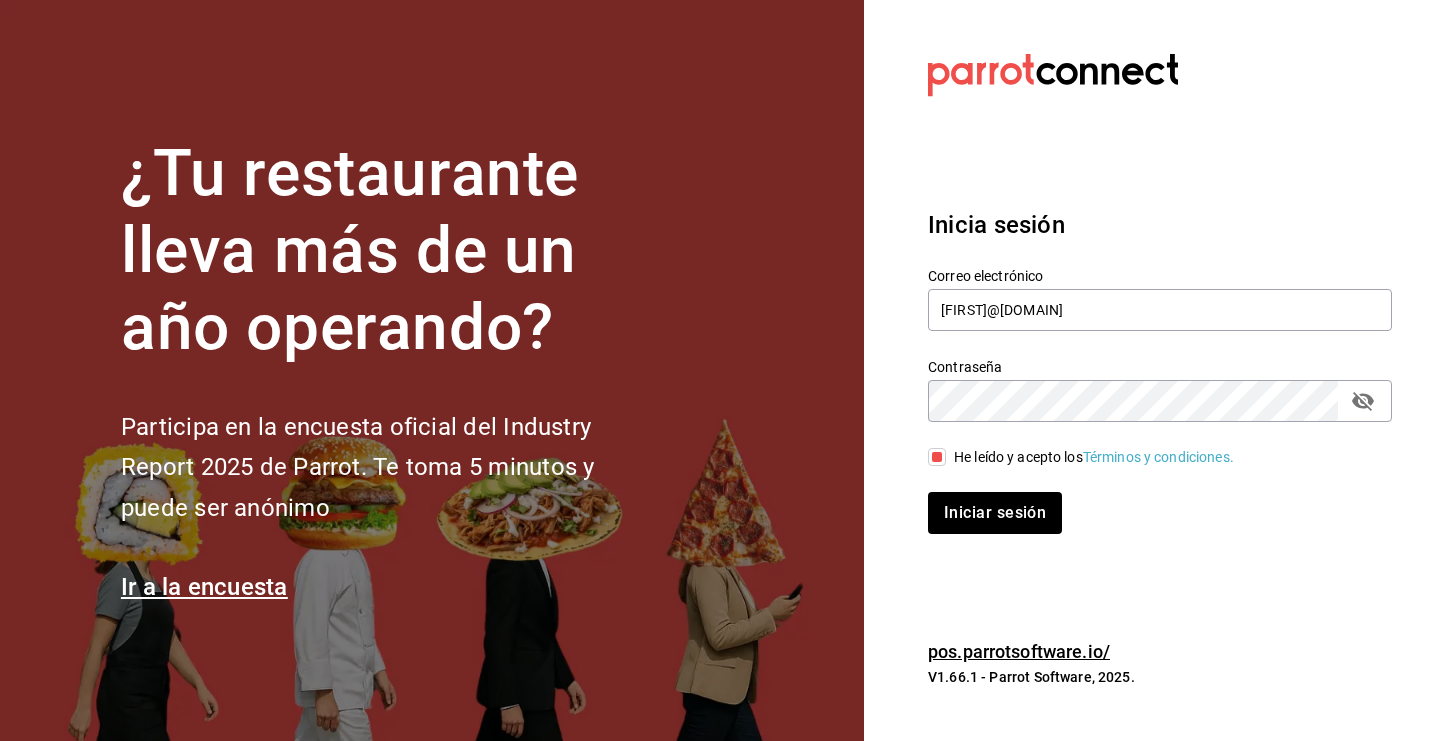 click on "Iniciar sesión" at bounding box center (1148, 501) 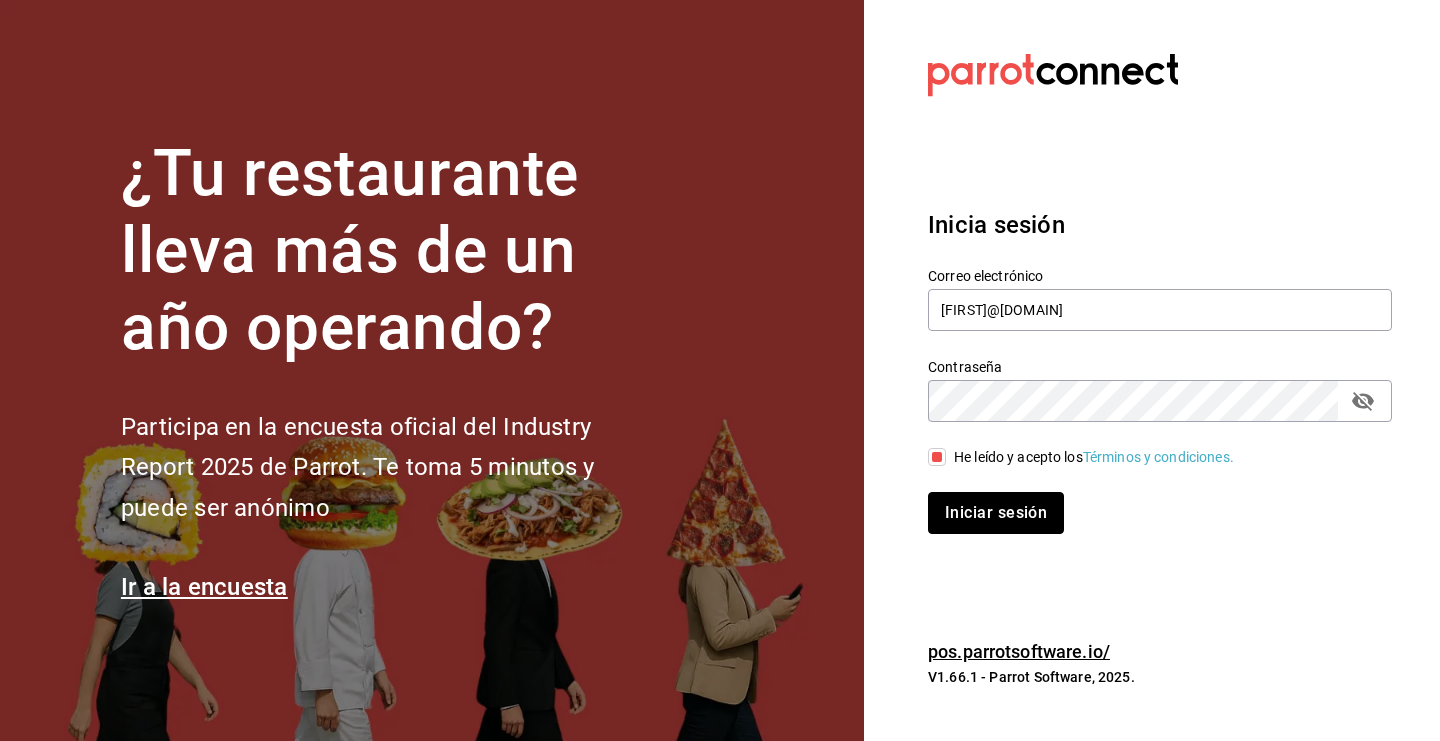 click on "Iniciar sesión" at bounding box center [996, 513] 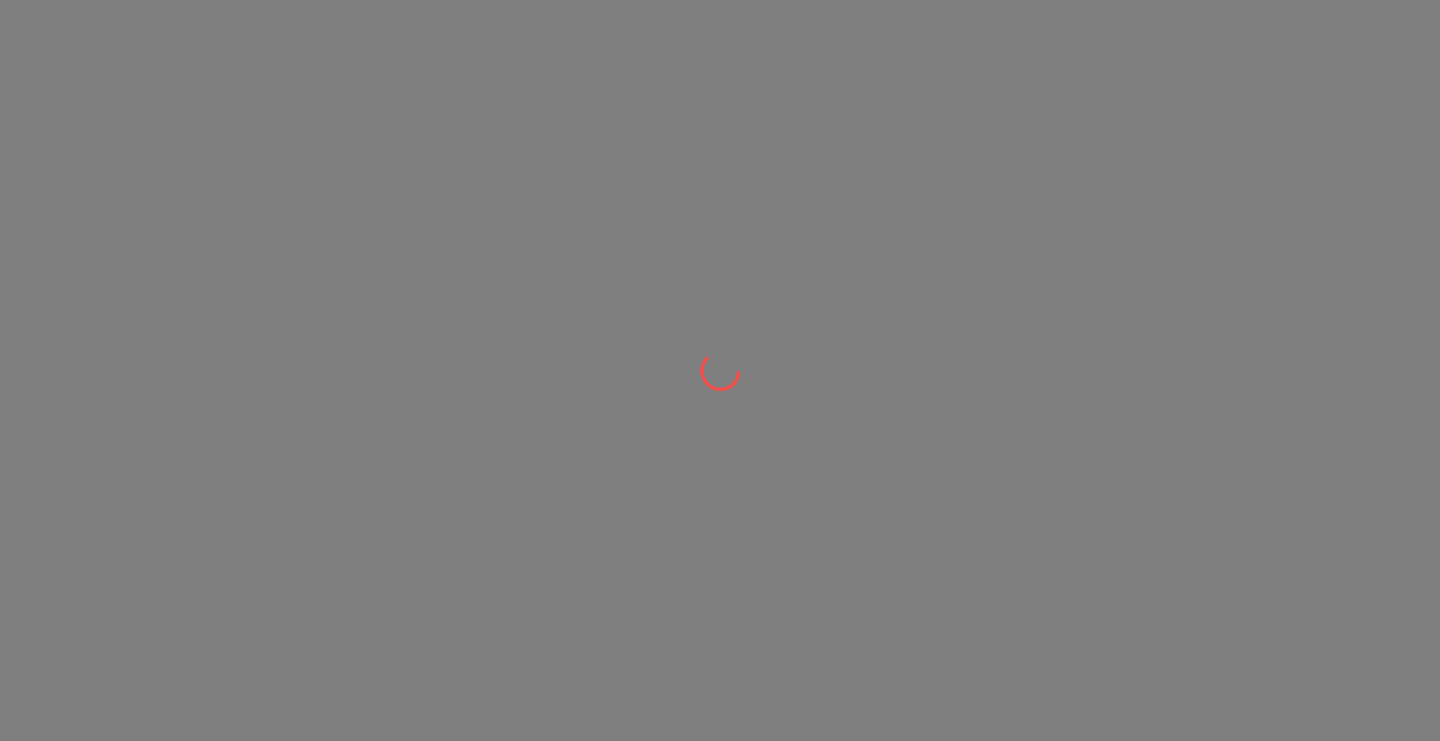 scroll, scrollTop: 0, scrollLeft: 0, axis: both 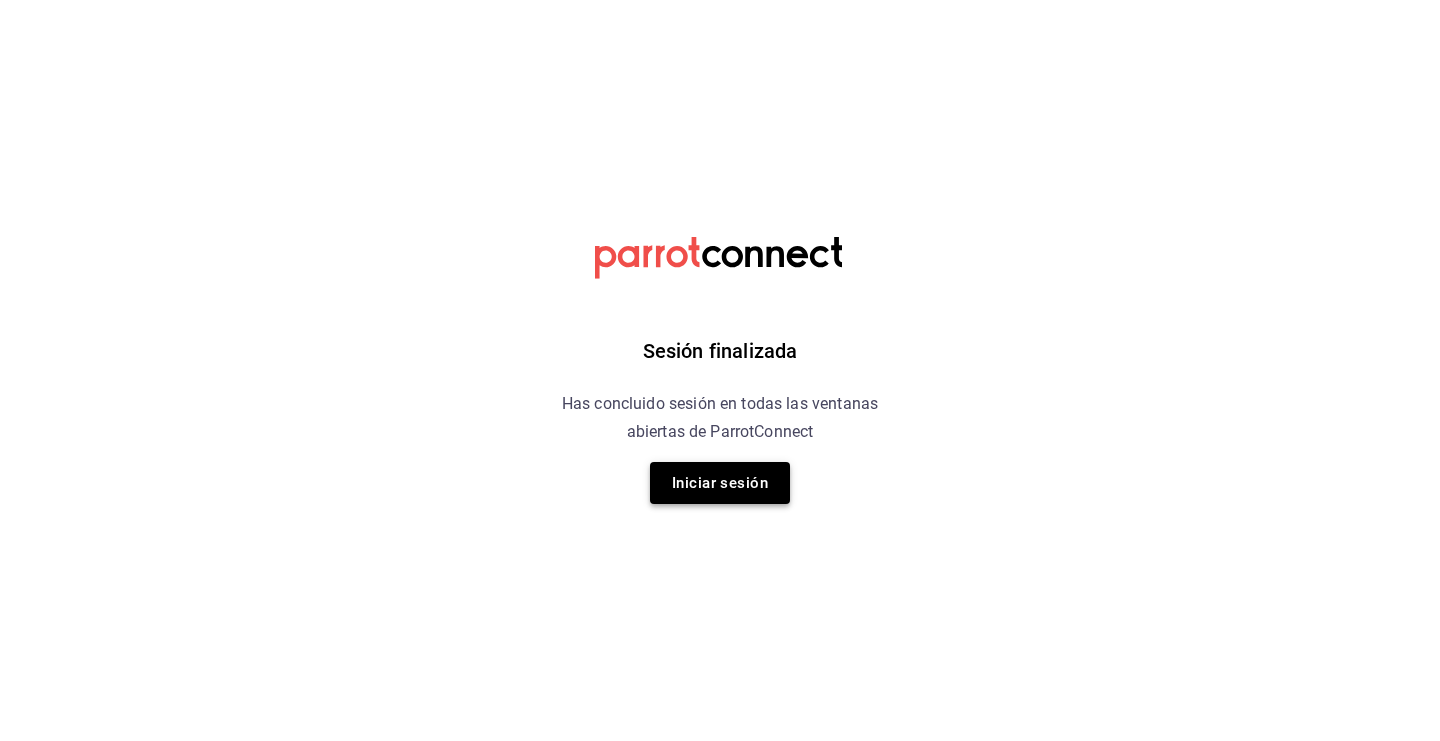 click on "Iniciar sesión" at bounding box center [720, 483] 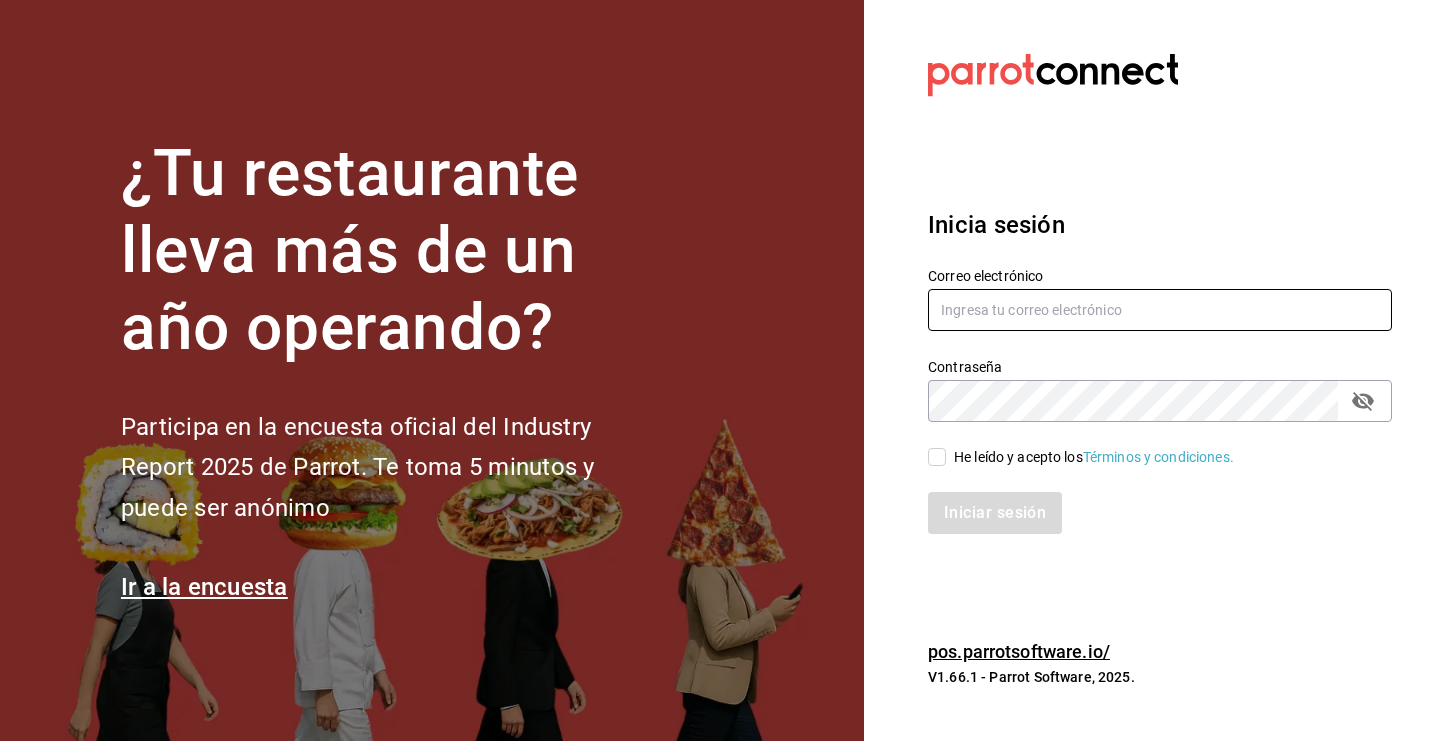 click at bounding box center [1160, 310] 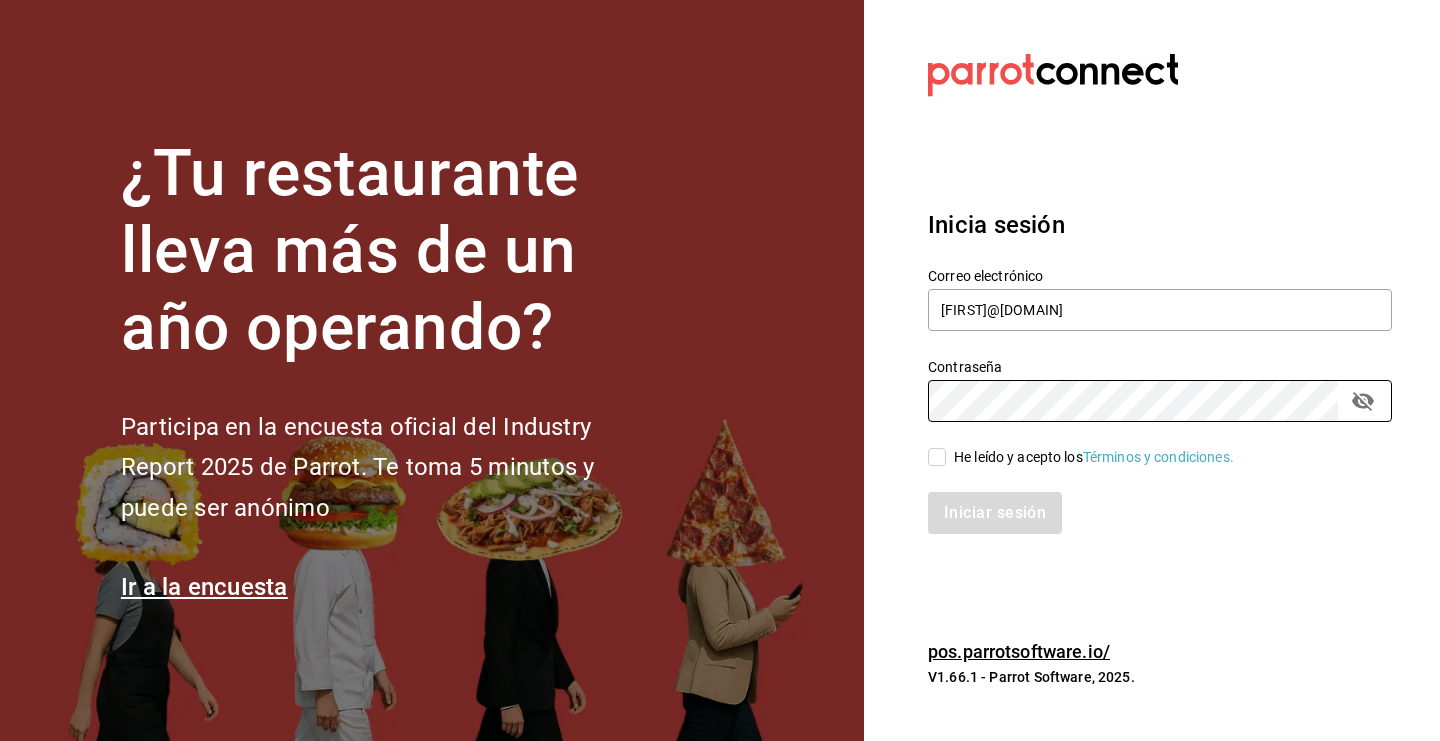 click on "He leído y acepto los  Términos y condiciones." at bounding box center (937, 457) 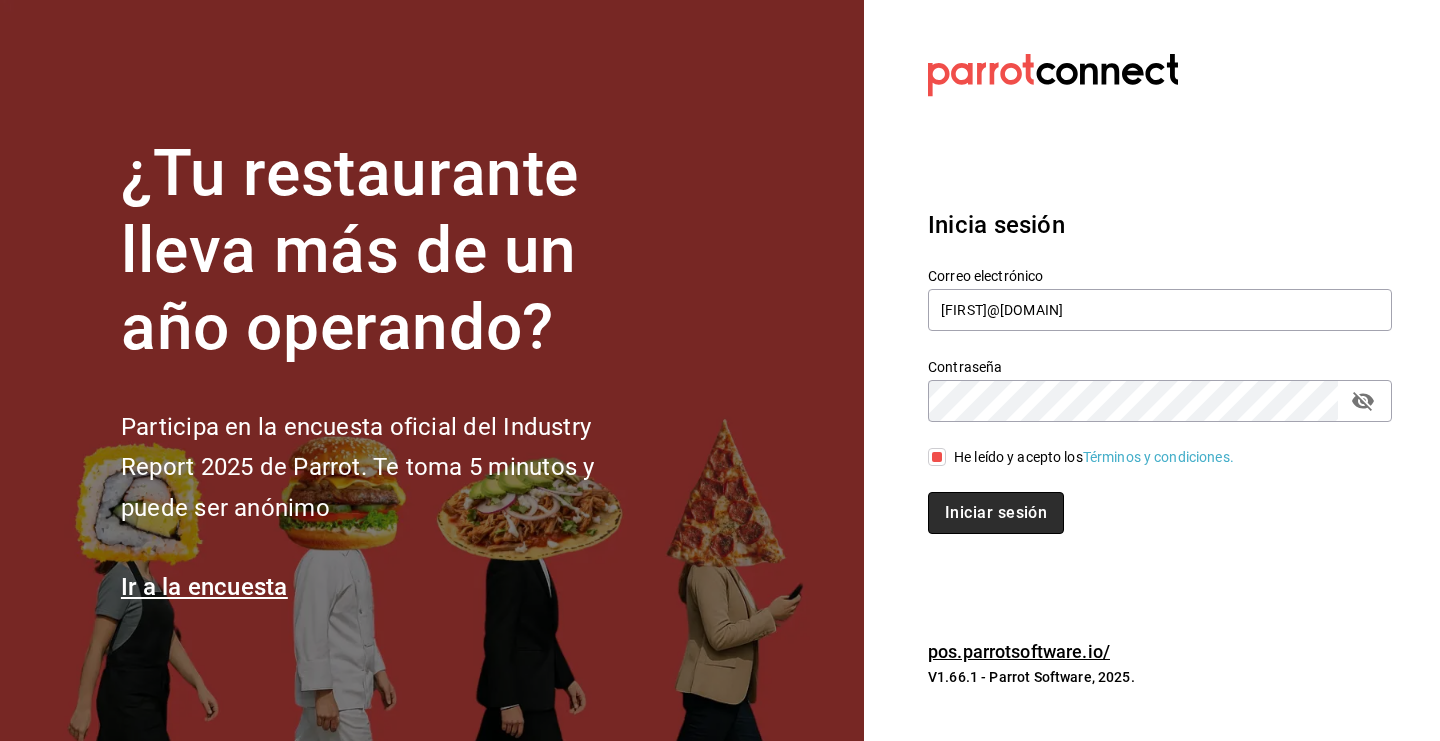 click on "Iniciar sesión" at bounding box center (996, 513) 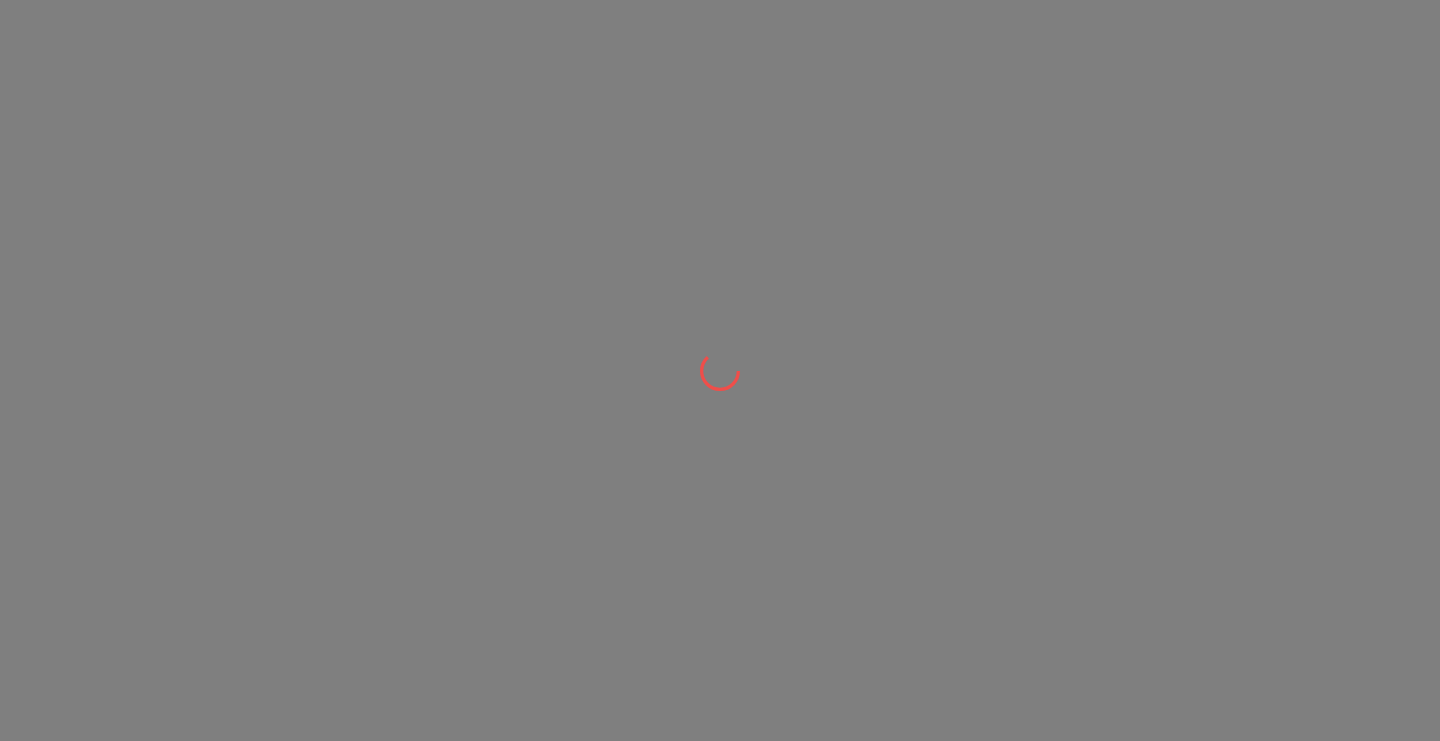 scroll, scrollTop: 0, scrollLeft: 0, axis: both 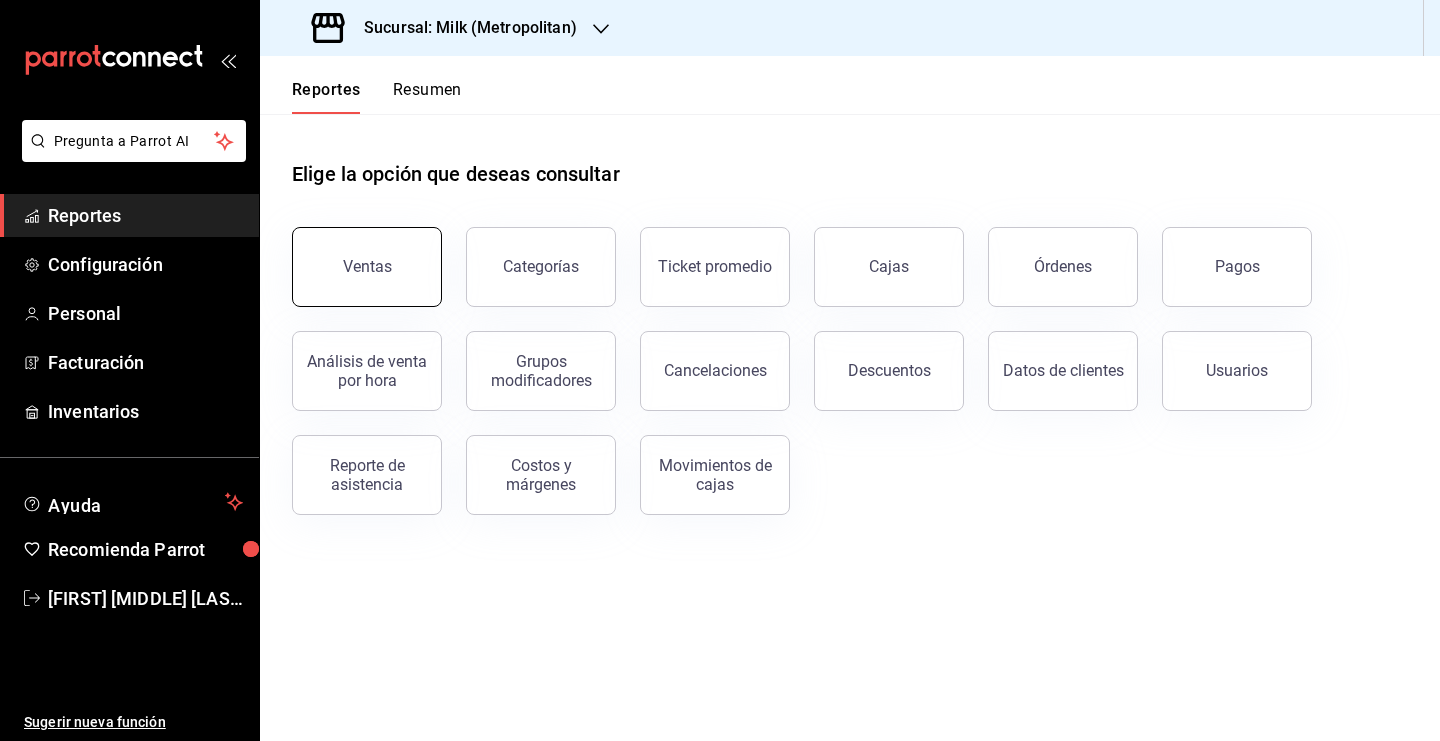 click on "Ventas" at bounding box center (367, 266) 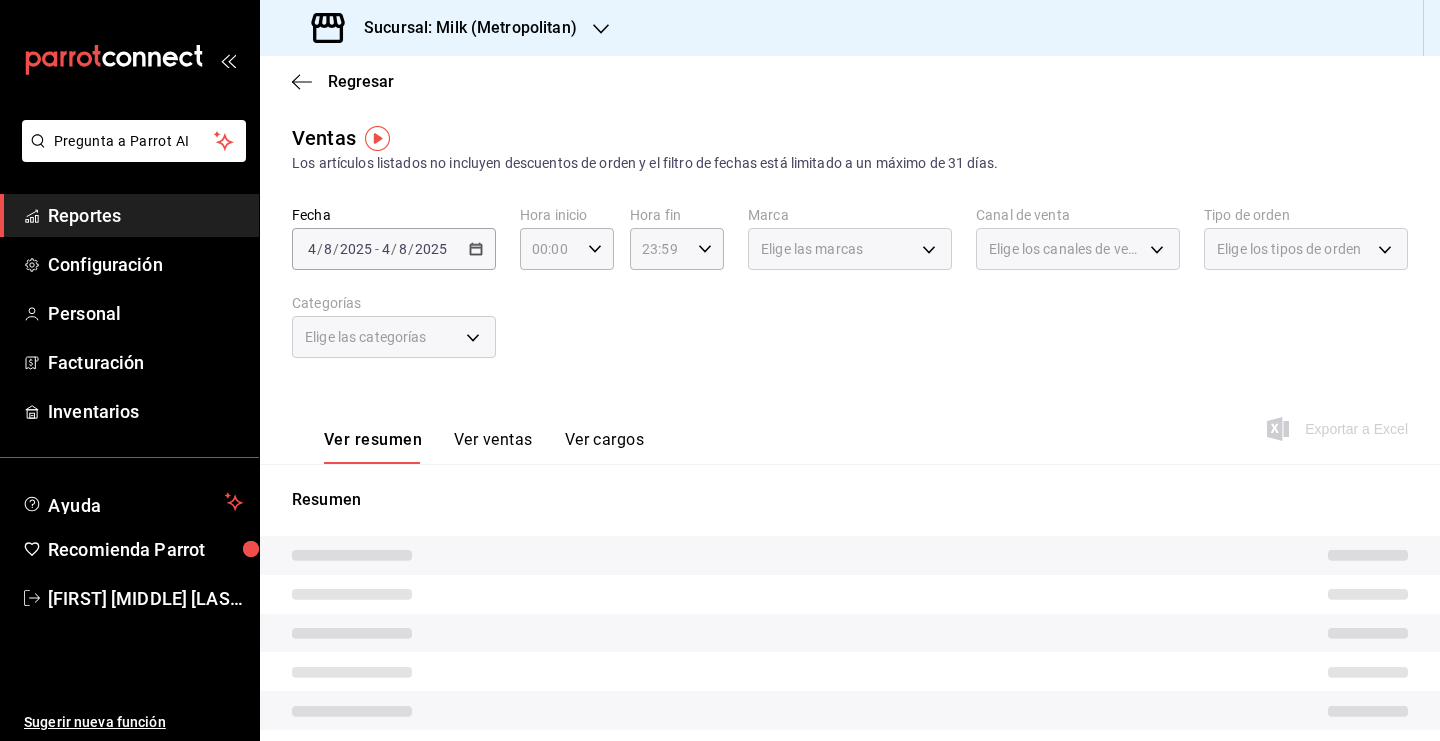 click on "2025-08-04 4 / 8 / 2025 - 2025-08-04 4 / 8 / 2025" at bounding box center [394, 249] 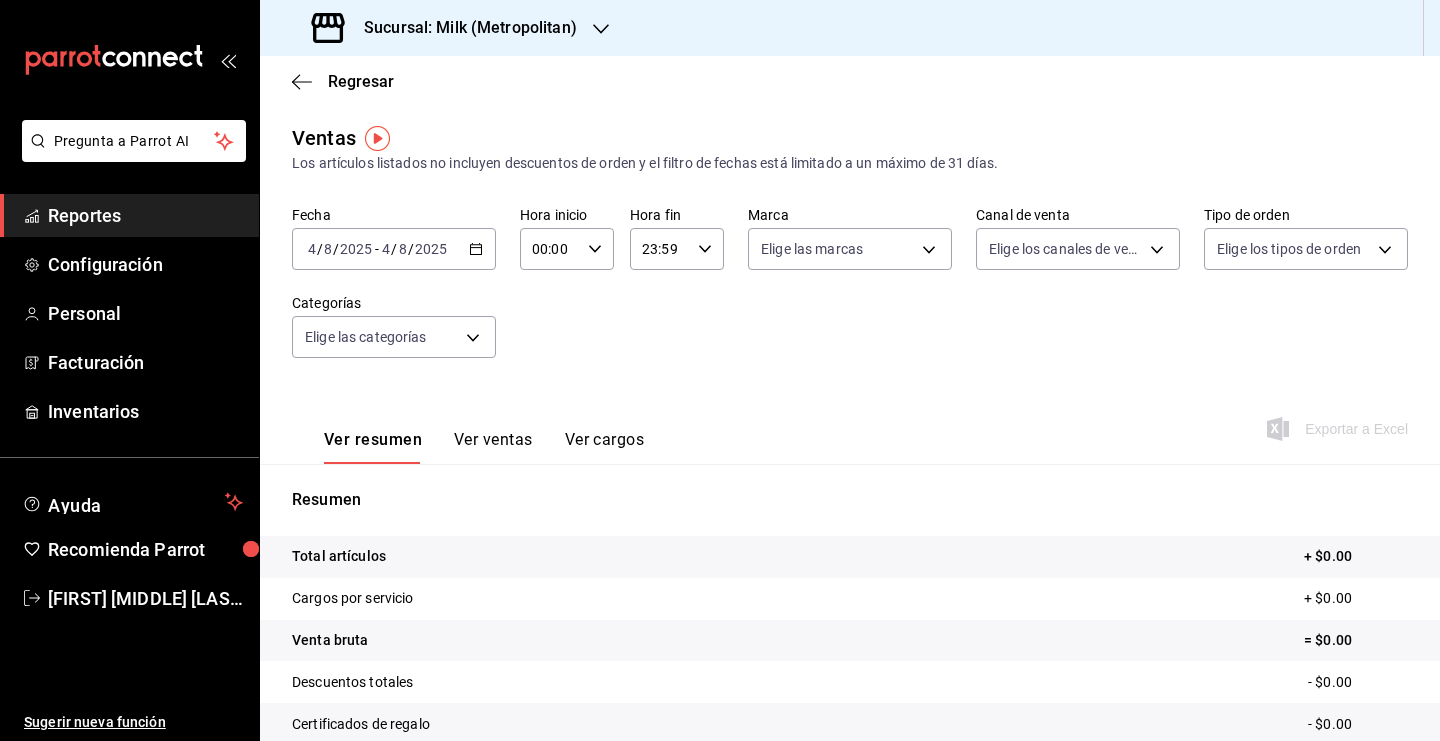 click 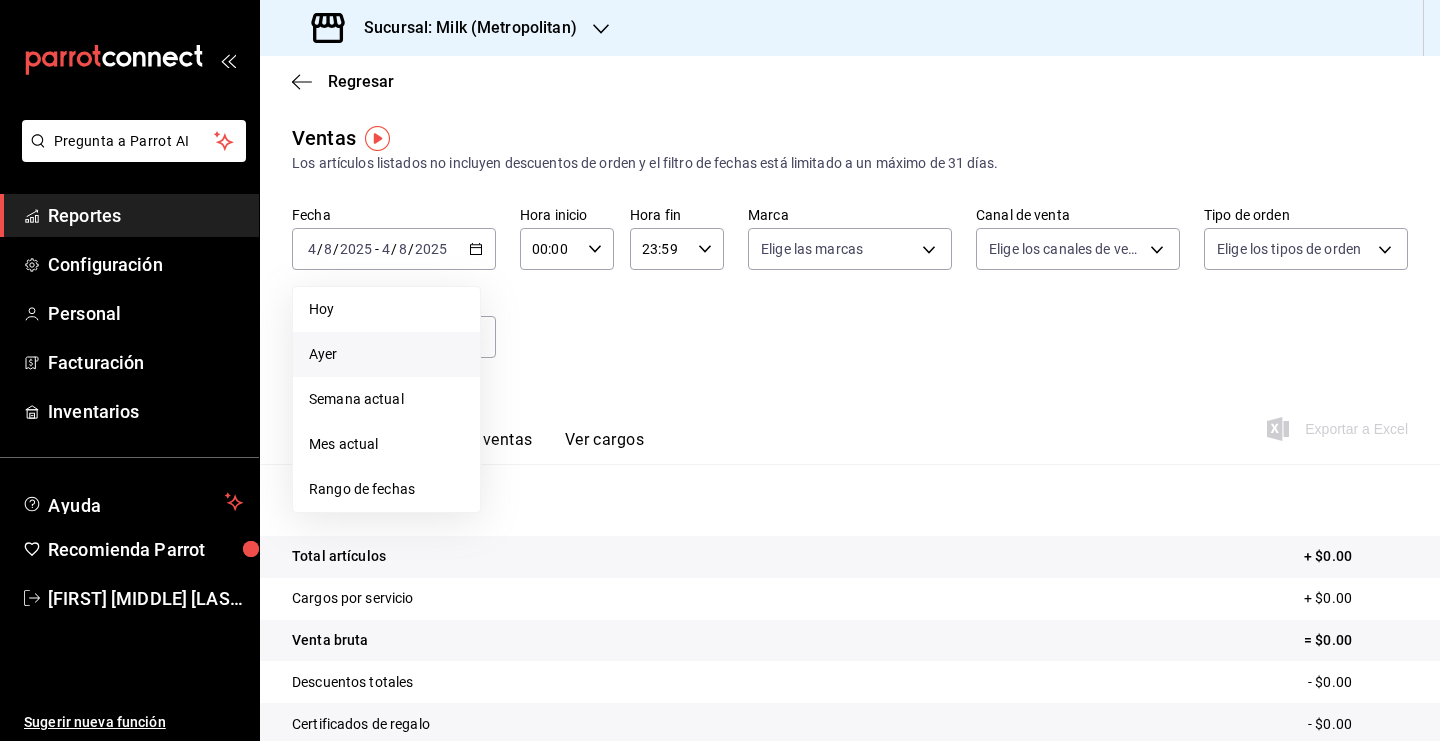 click on "Ayer" at bounding box center [386, 354] 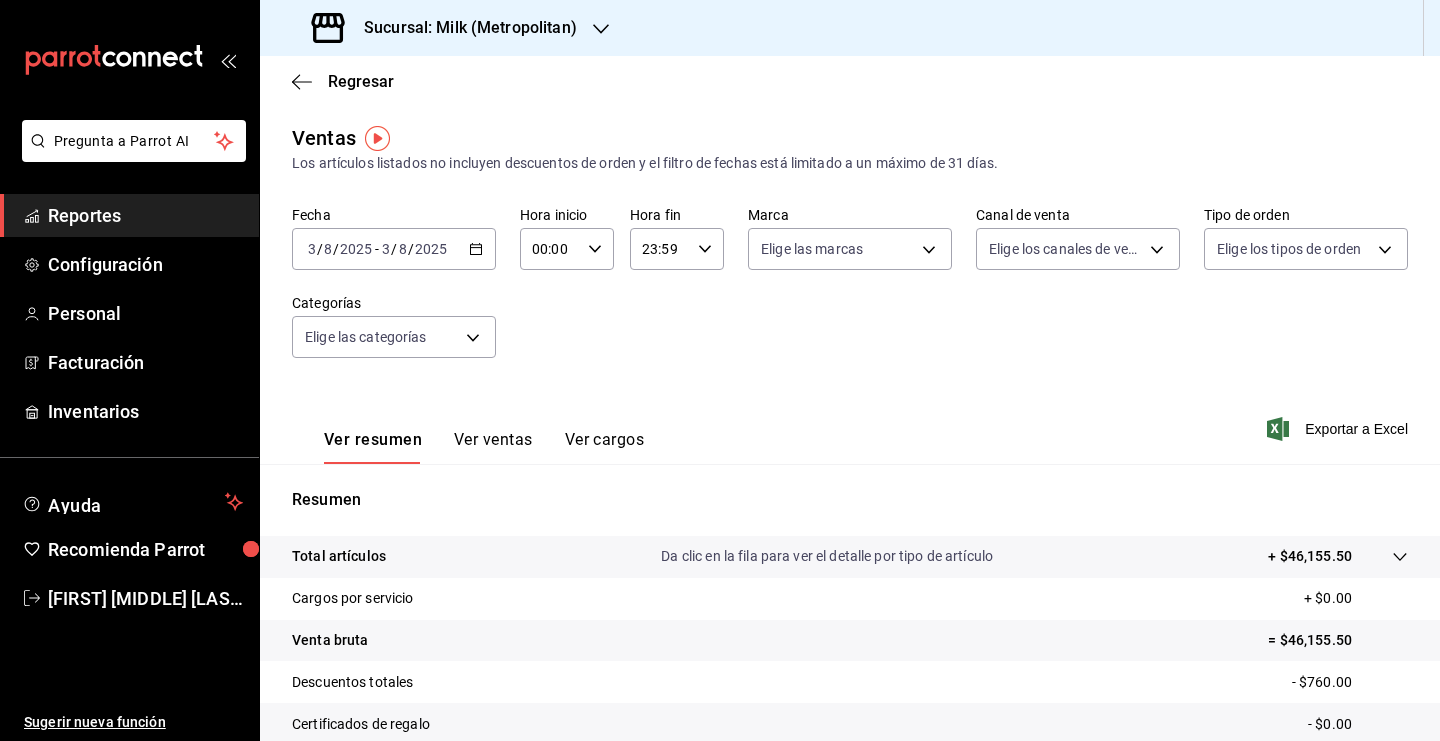 click 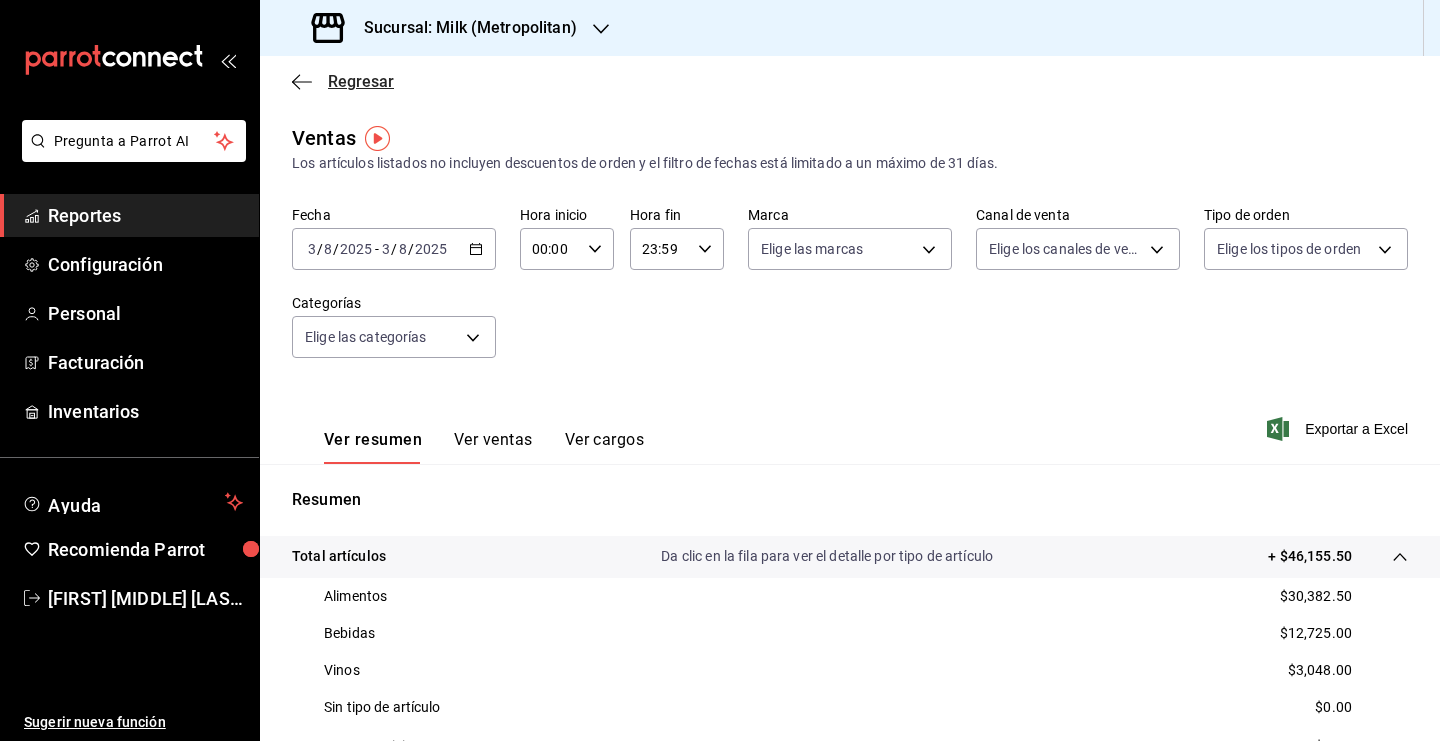 click on "Regresar" at bounding box center (361, 81) 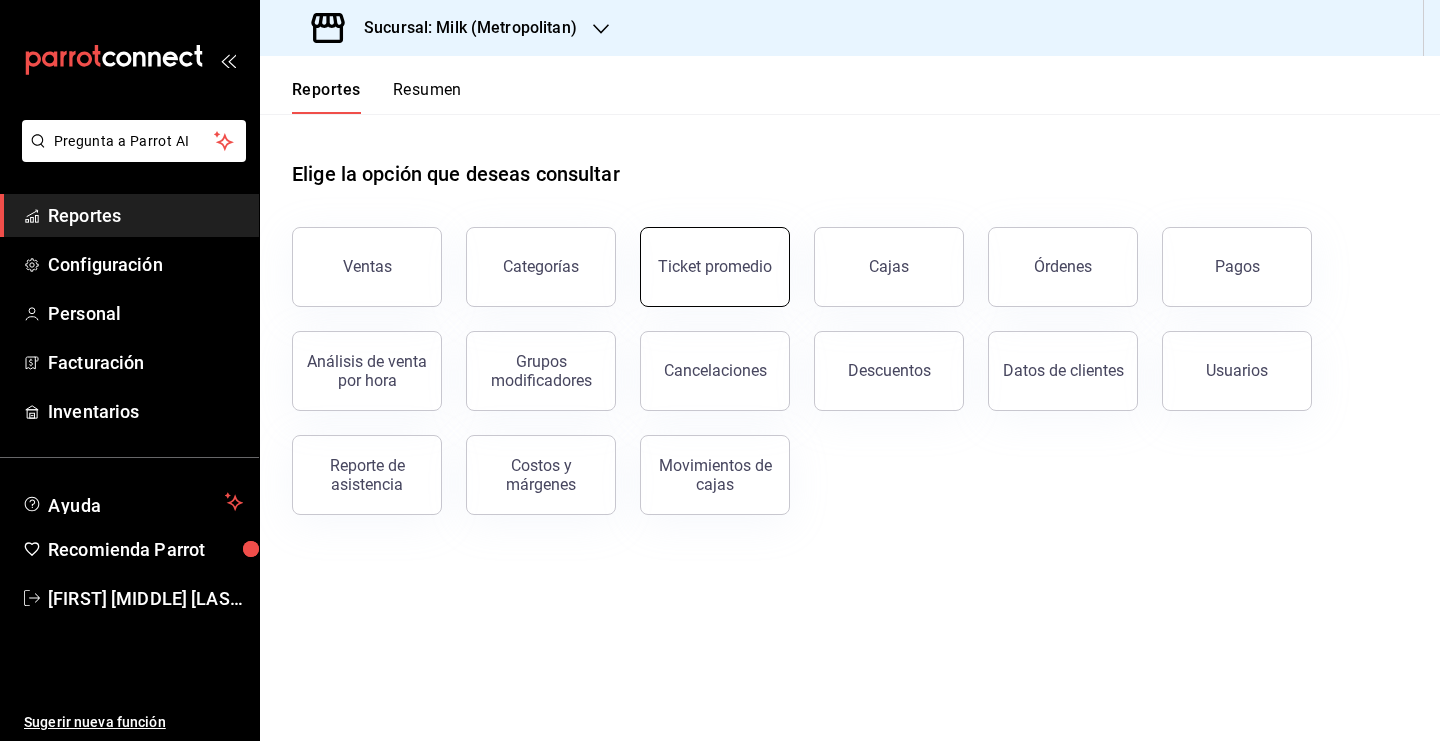 click on "Ticket promedio" at bounding box center [715, 267] 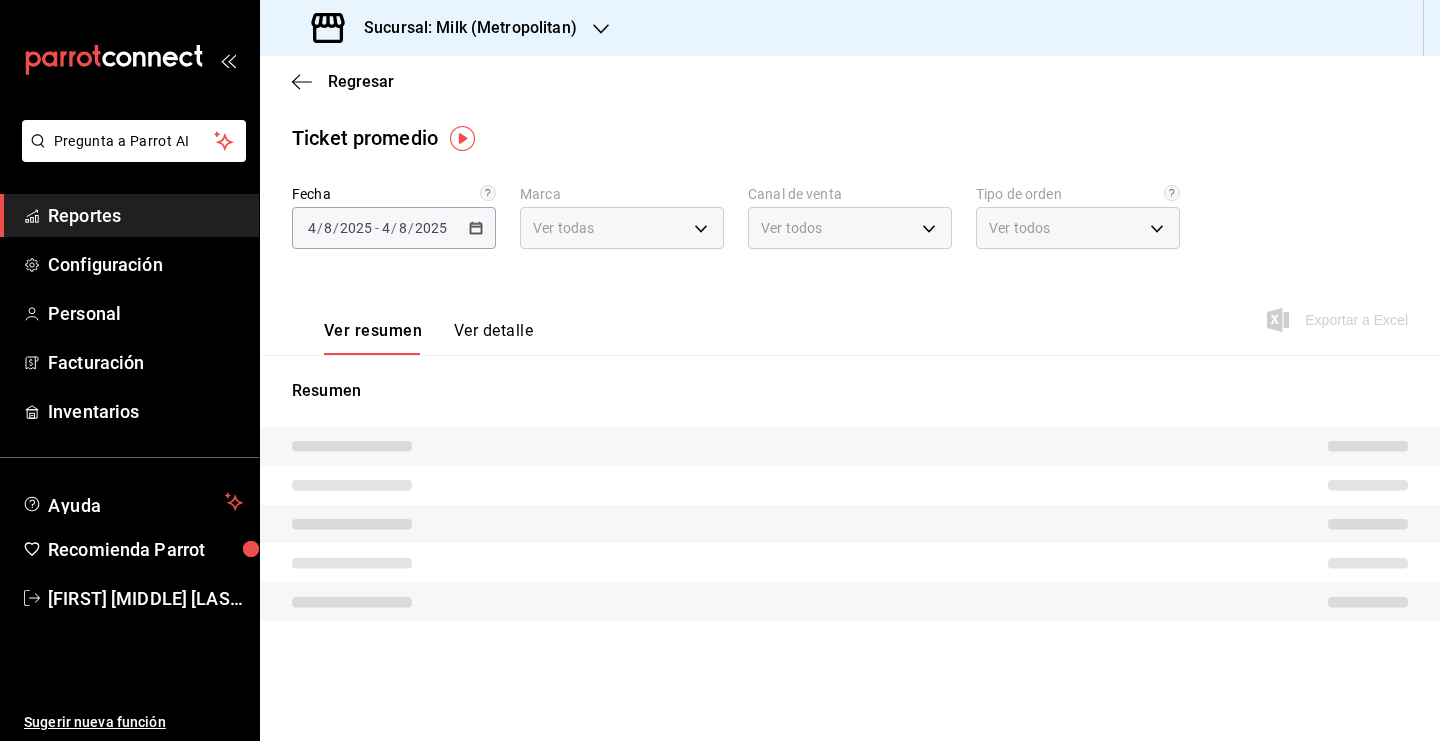 type on "57c9fc47-e65f-4221-a10c-96a6466a6251" 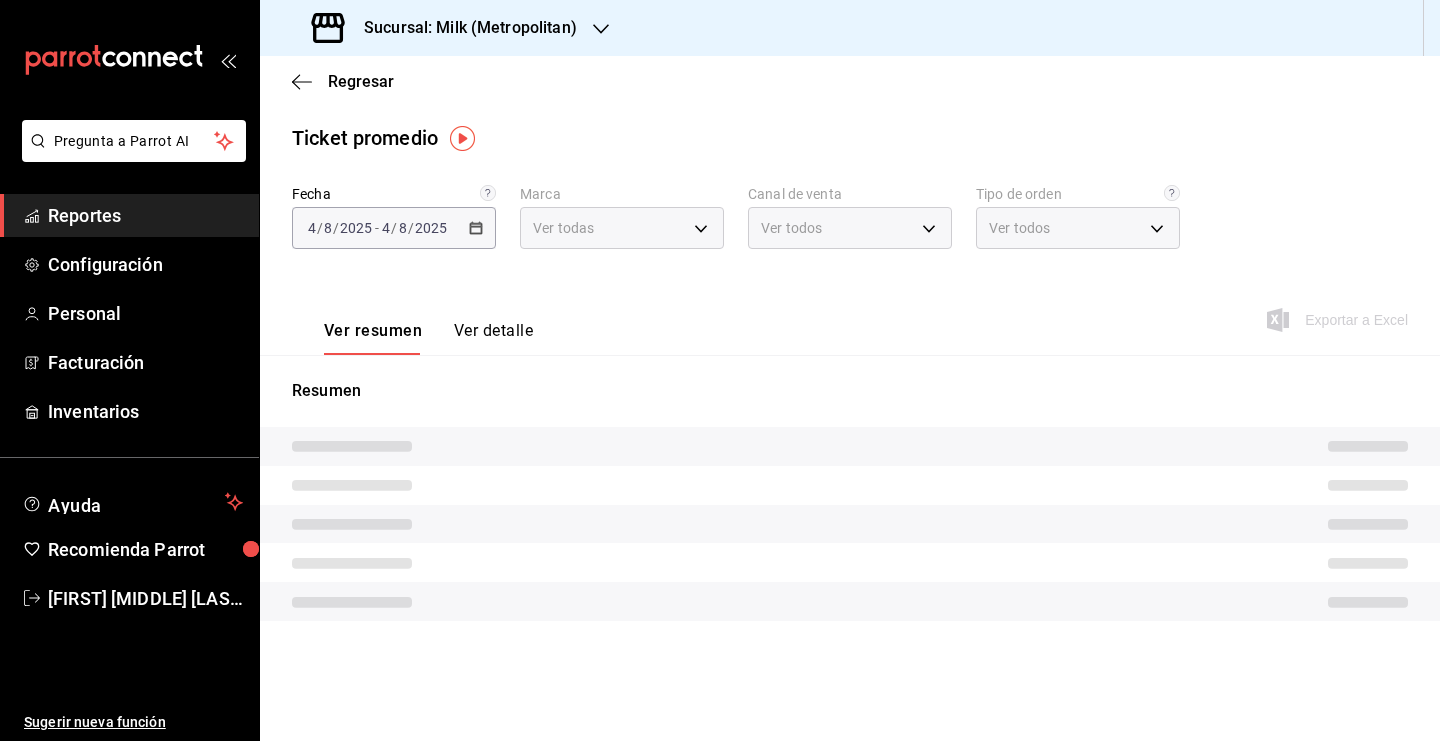 type on "PARROT,UBER_EATS,RAPPI,DIDI_FOOD,ONLINE" 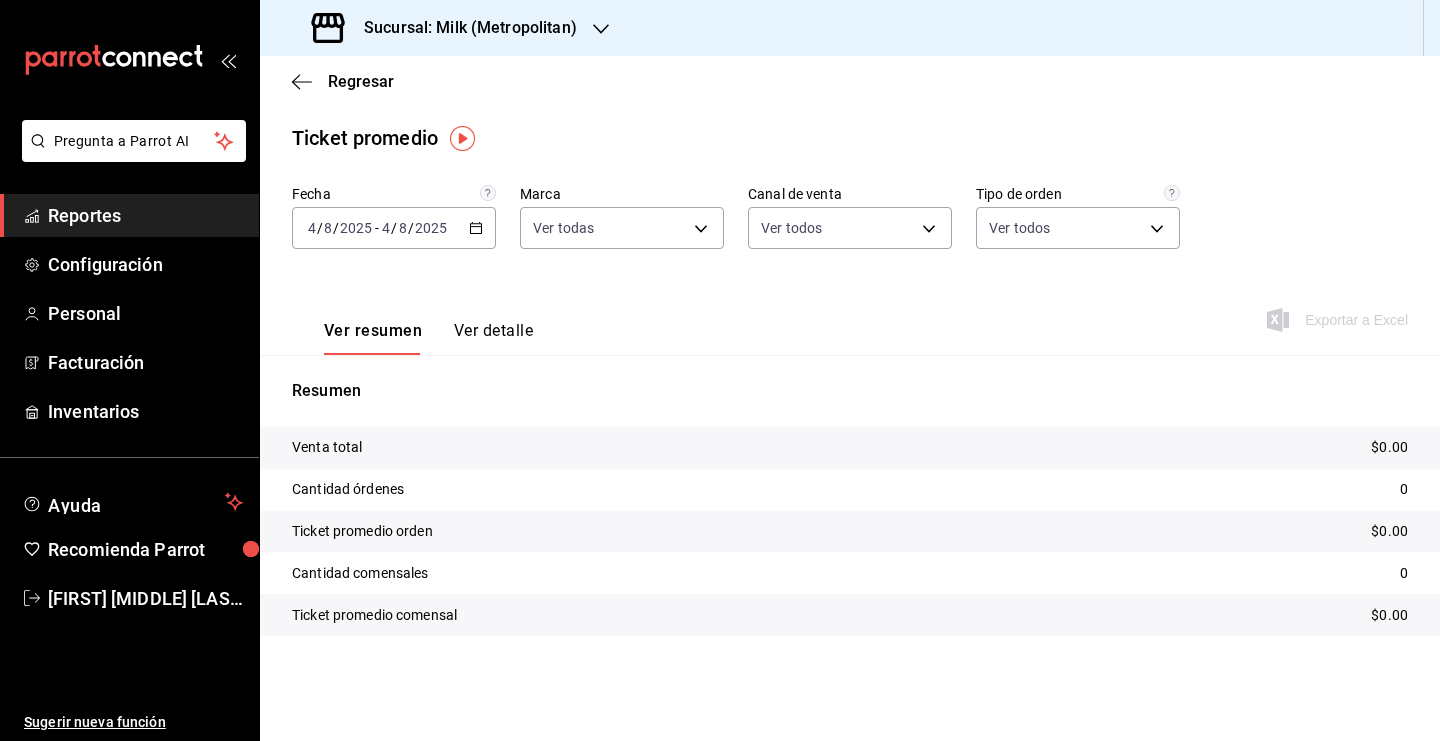 click 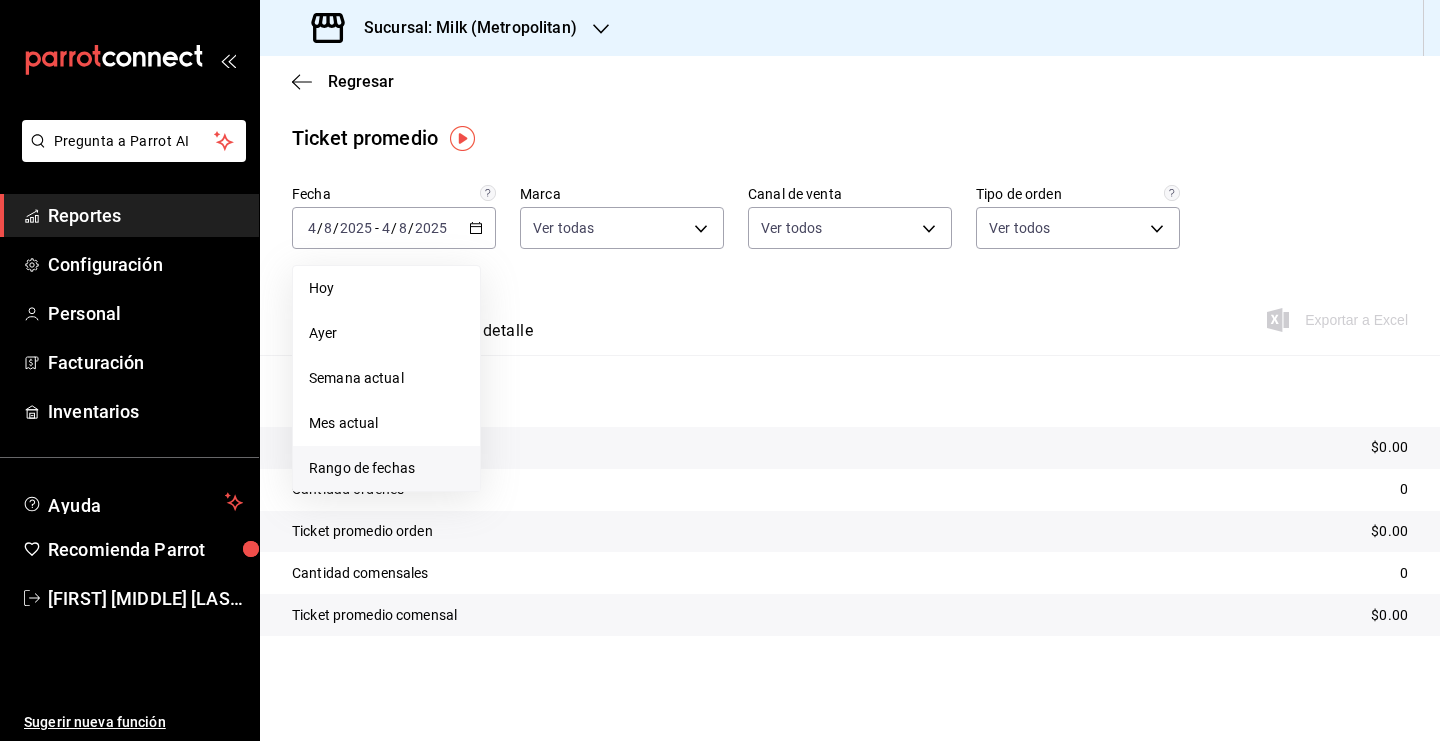 click on "Rango de fechas" at bounding box center [386, 468] 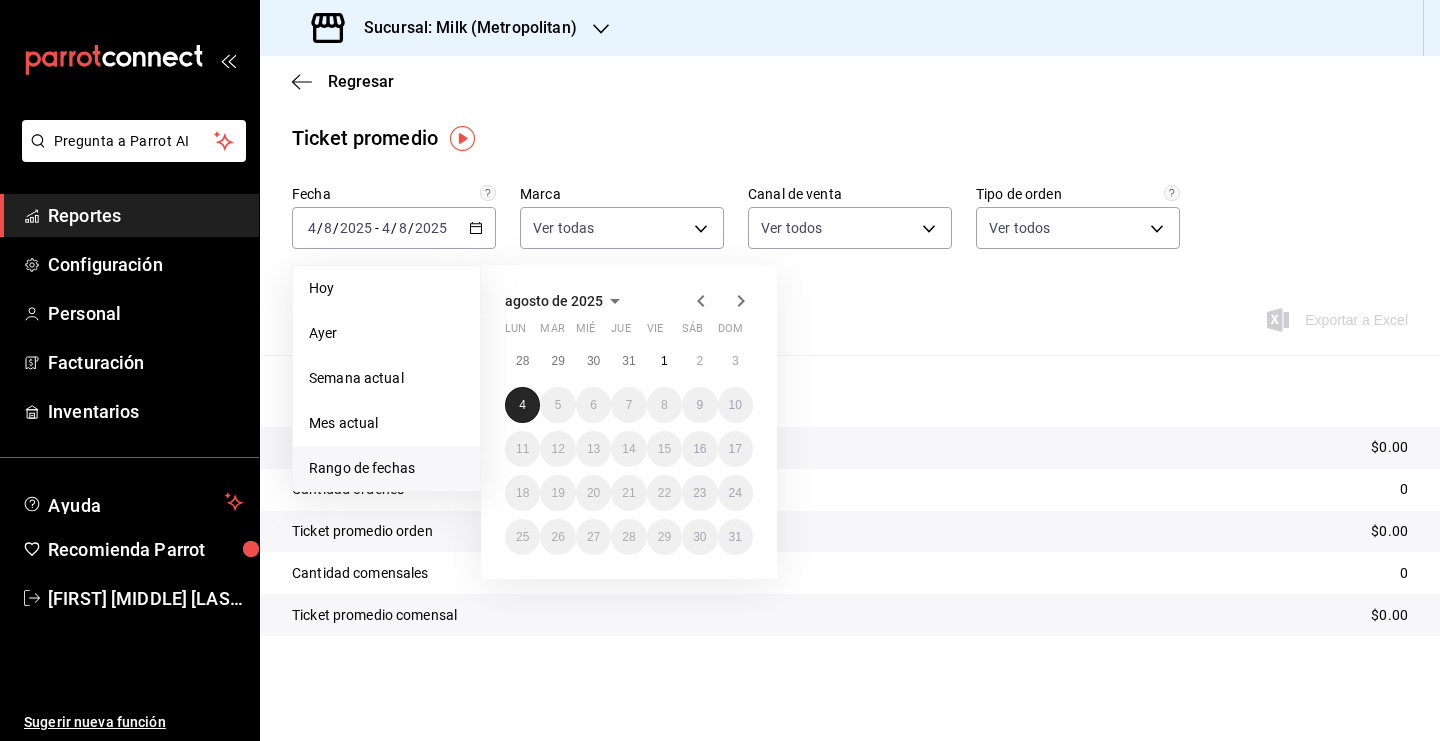 click on "4" at bounding box center (522, 405) 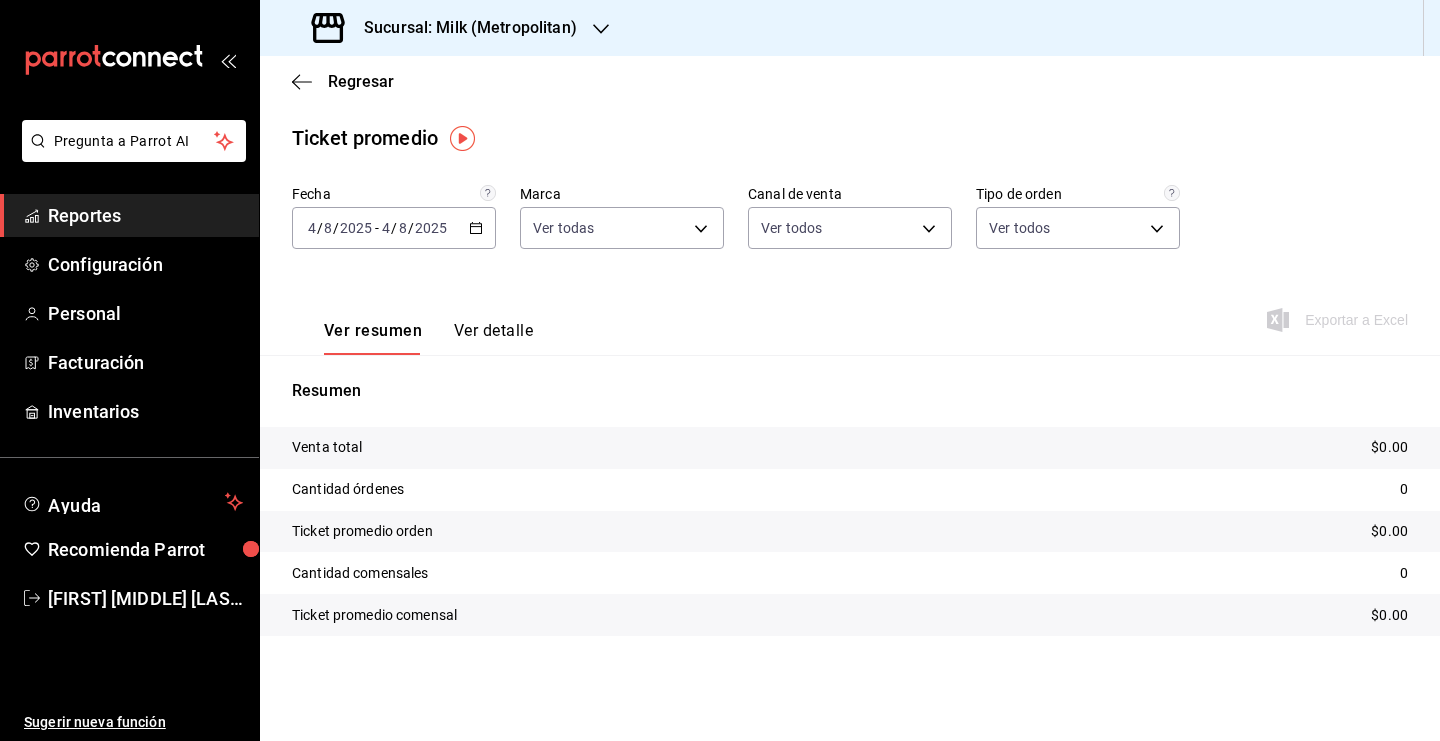 click on "2025-08-04 4 / 8 / 2025 - 2025-08-04 4 / 8 / 2025" at bounding box center [394, 228] 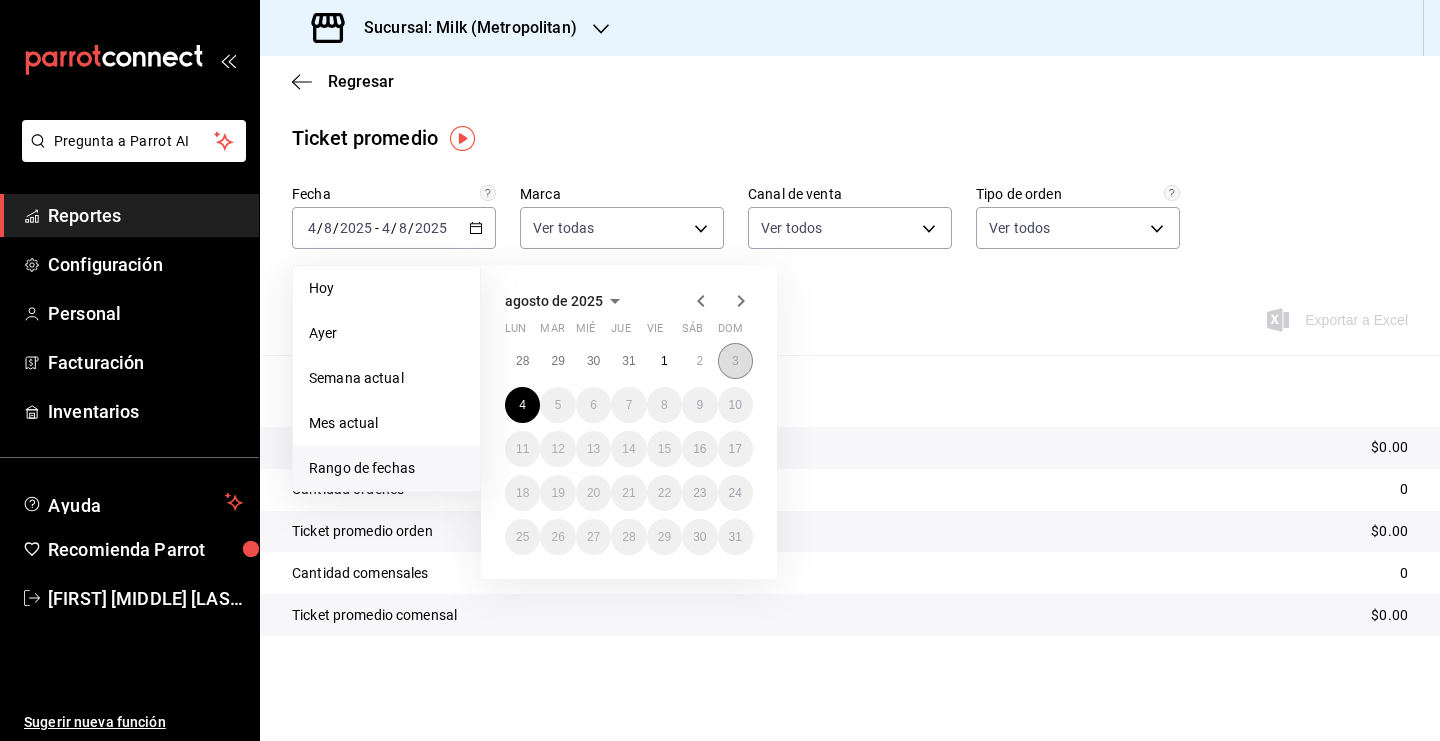click on "3" at bounding box center [735, 361] 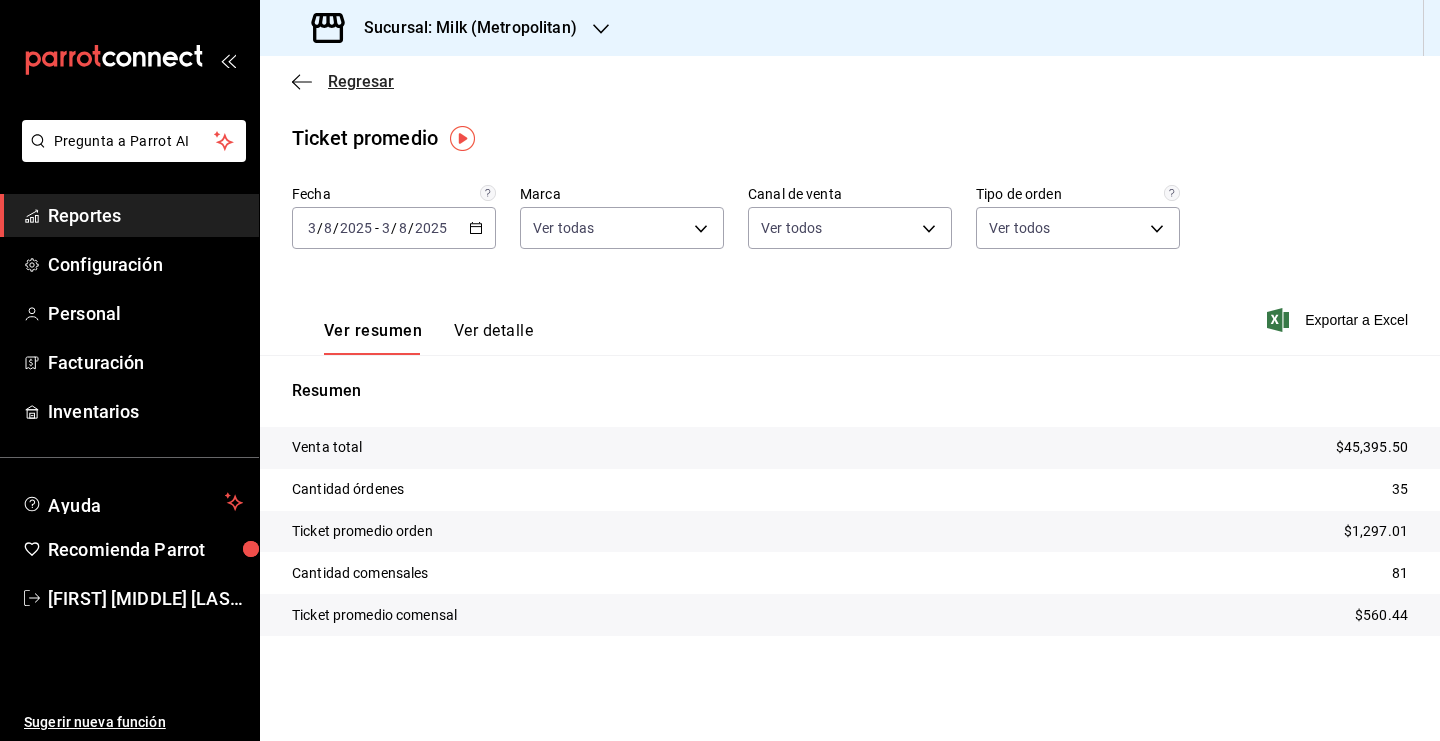 click on "Regresar" at bounding box center [361, 81] 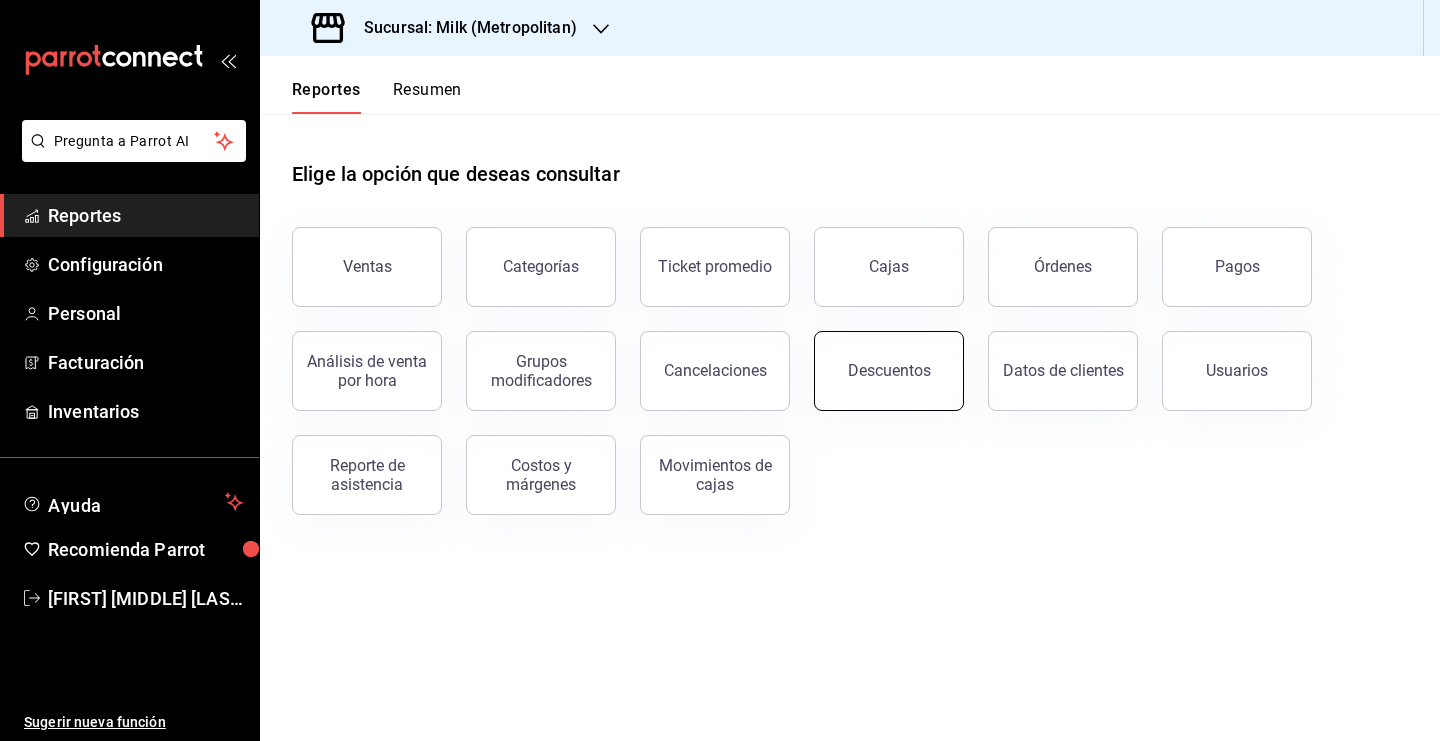 click on "Descuentos" at bounding box center (889, 371) 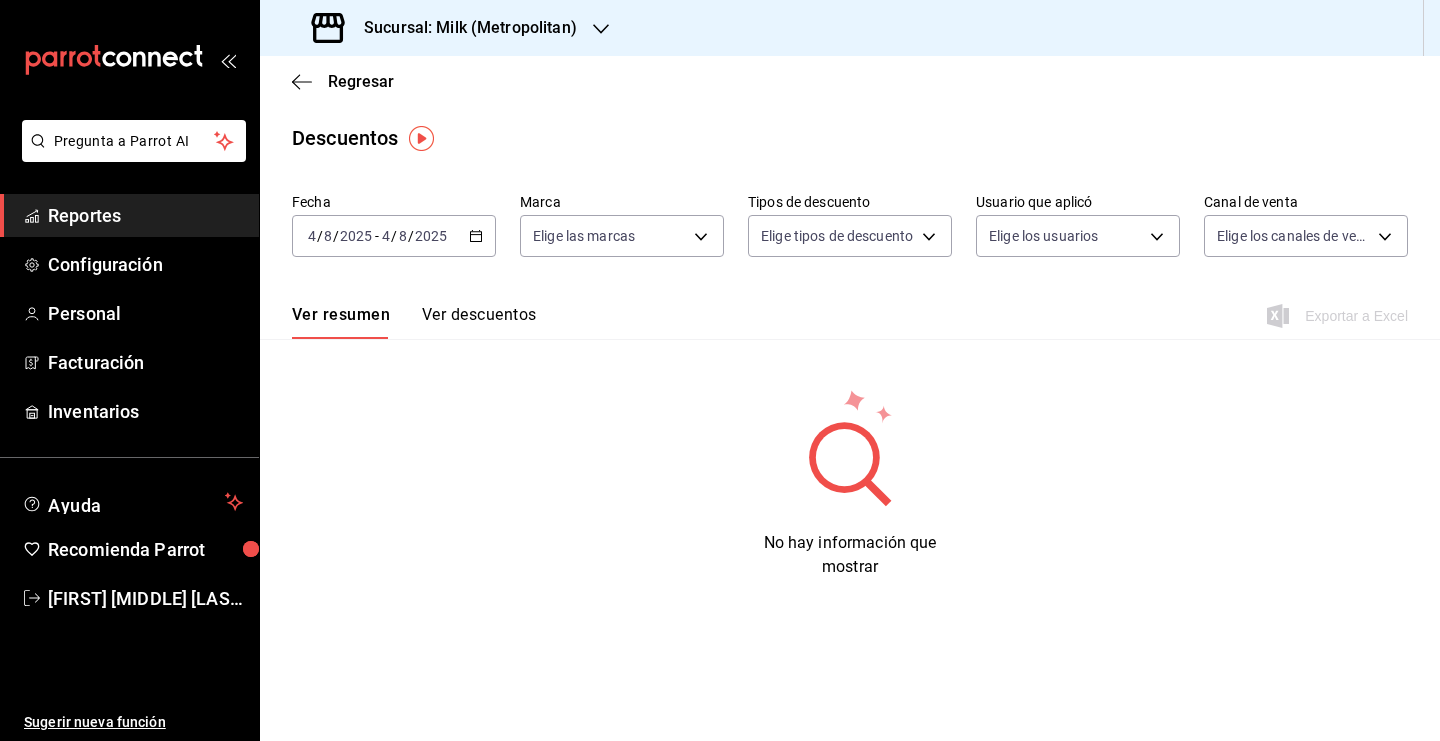 click on "2025-08-04 4 / 8 / 2025 - 2025-08-04 4 / 8 / 2025" at bounding box center (394, 236) 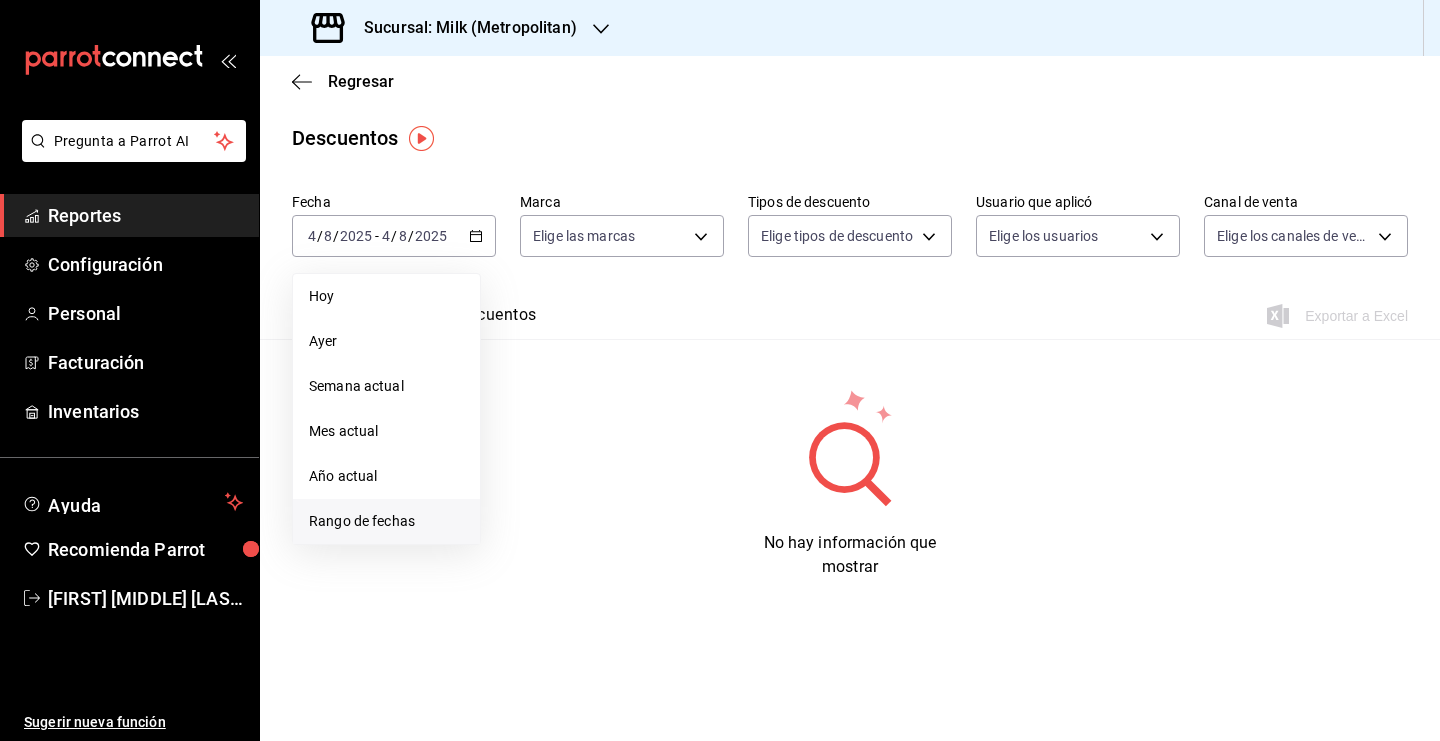 click on "Rango de fechas" at bounding box center [386, 521] 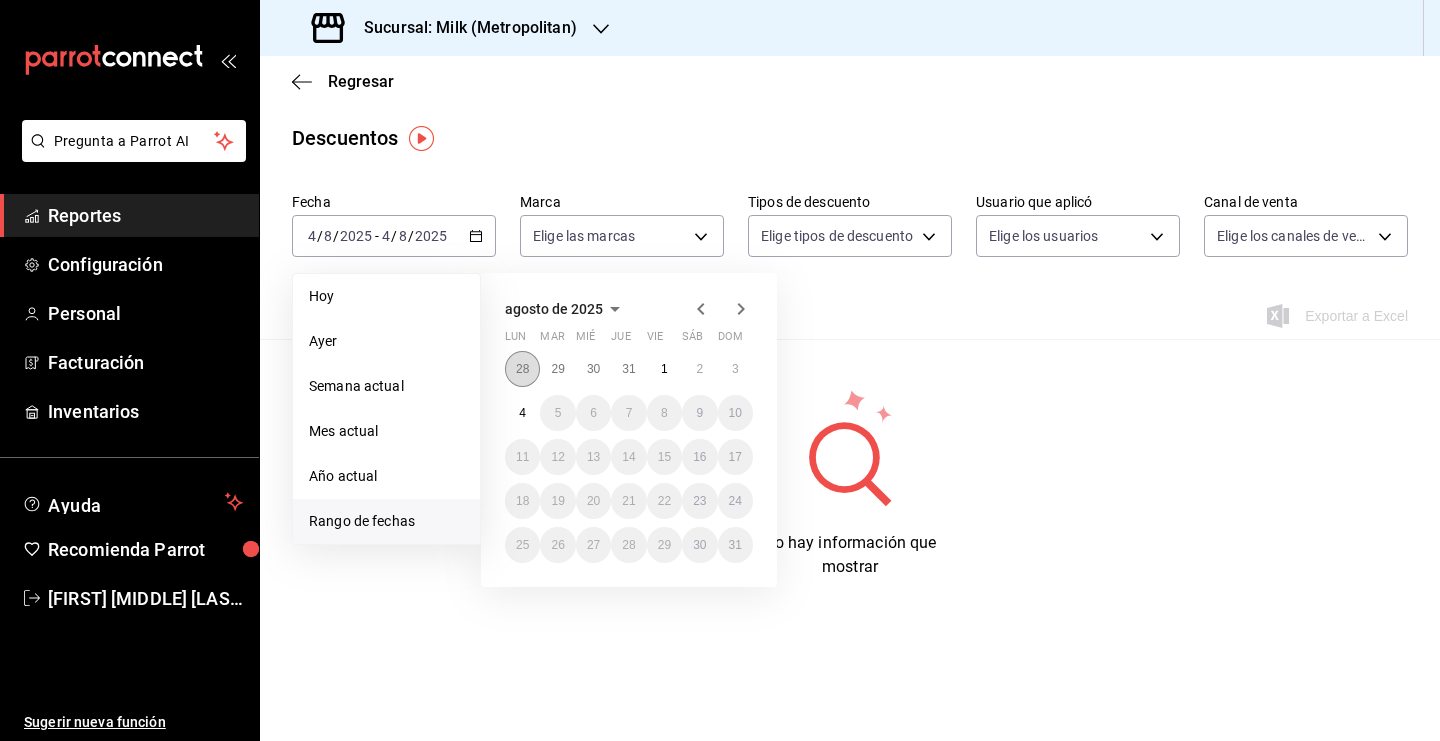 click on "28" at bounding box center [522, 369] 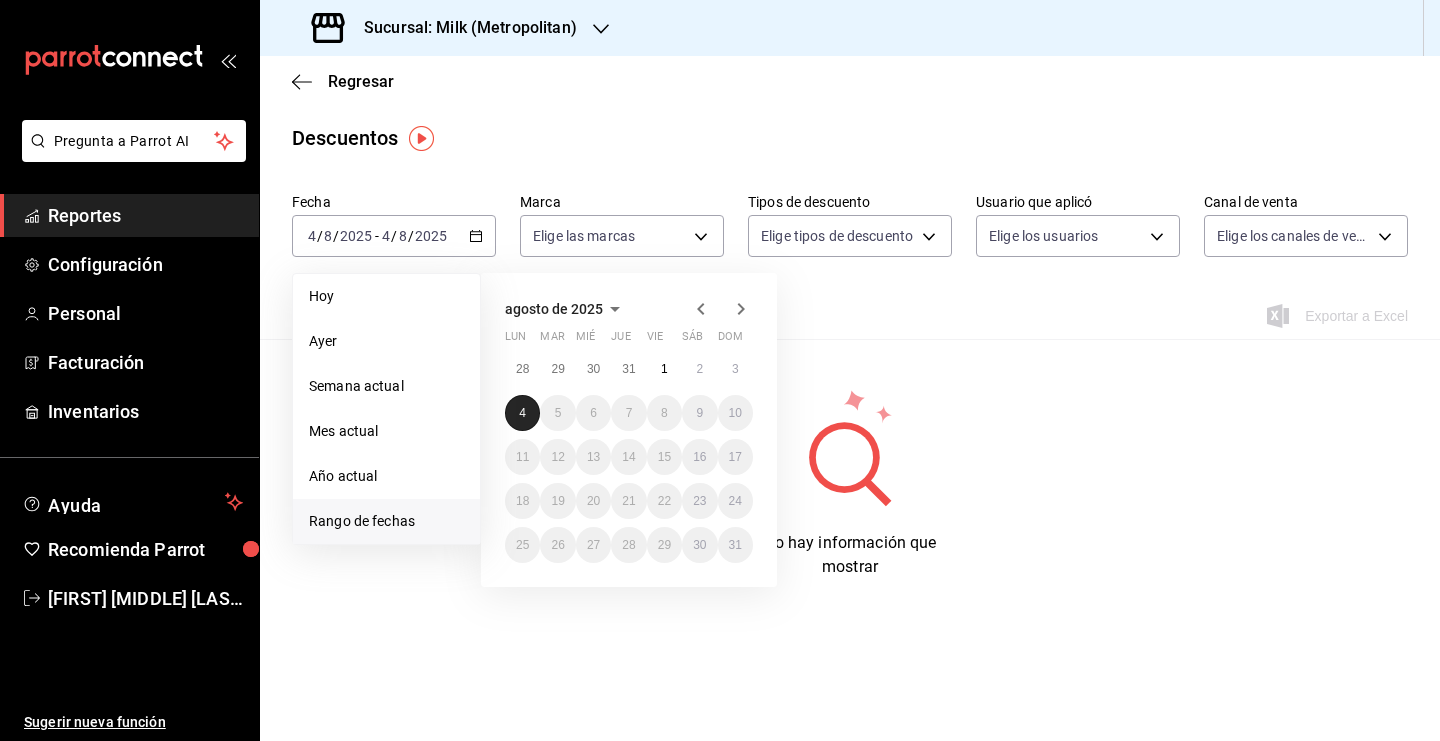 click on "4" at bounding box center [522, 413] 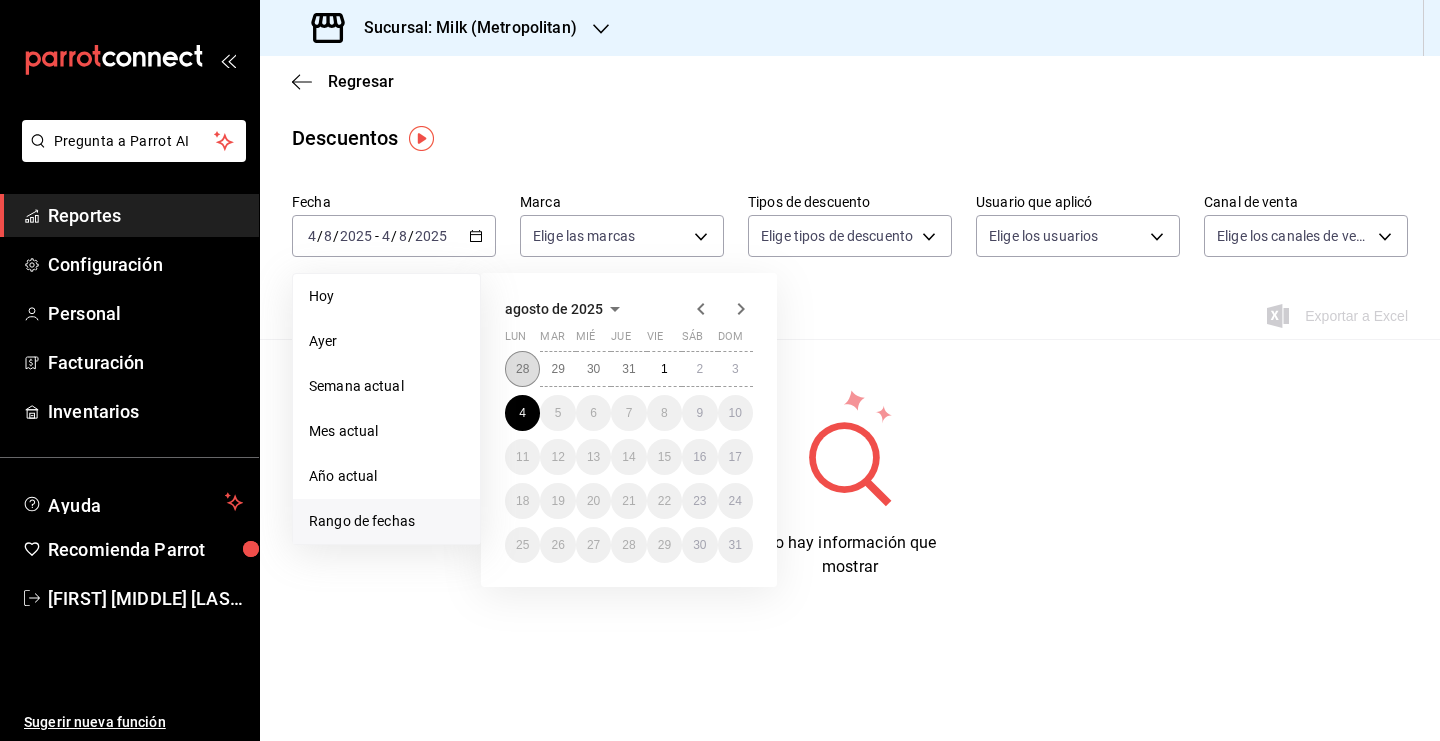 click on "28" at bounding box center [522, 369] 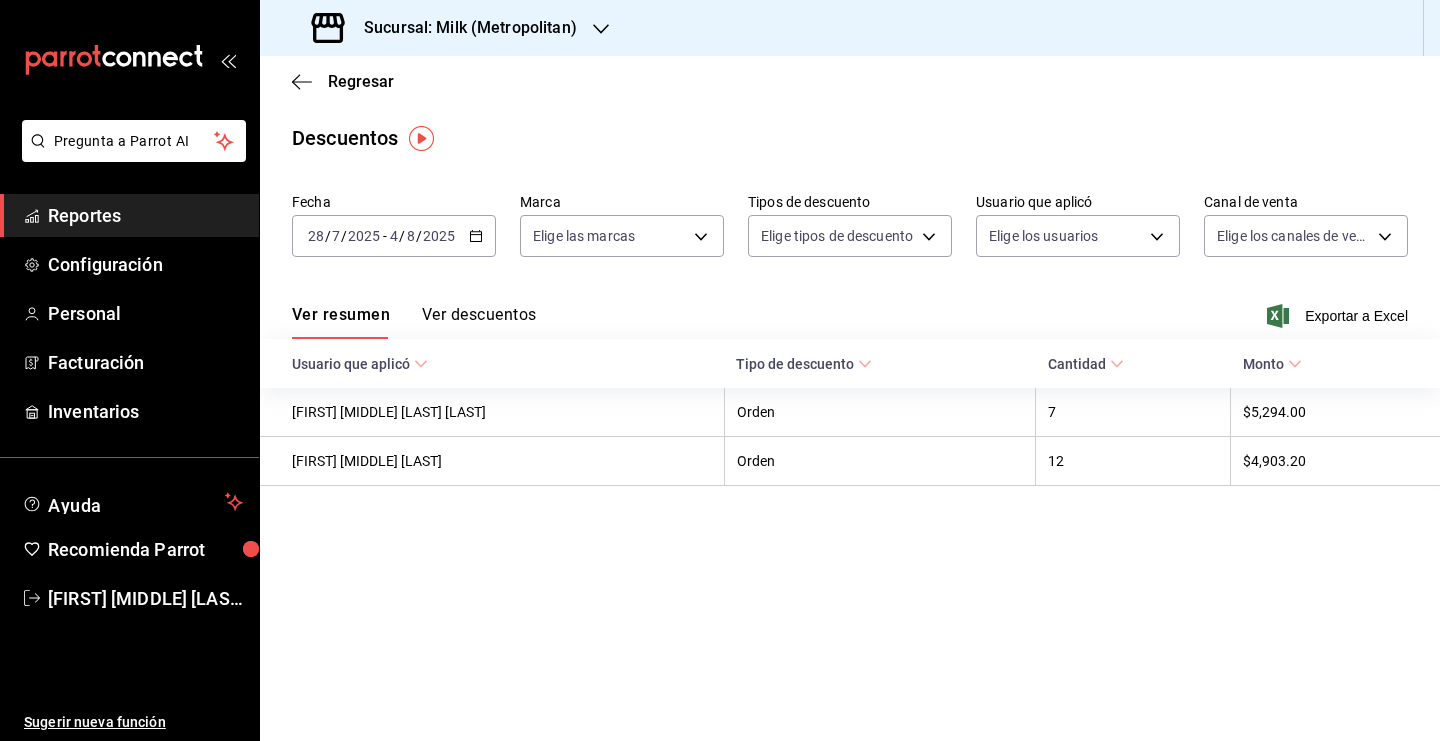 click 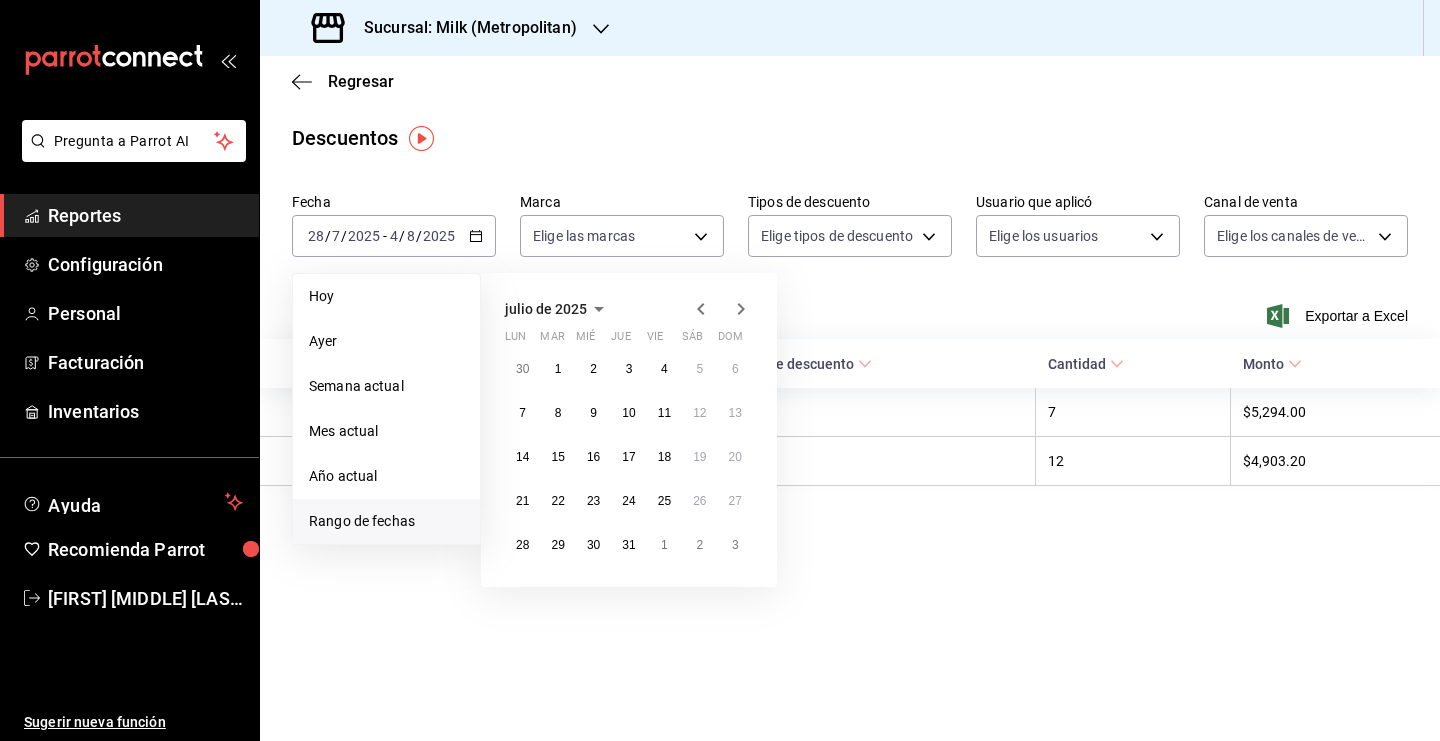 click on "Descuentos" at bounding box center (850, 138) 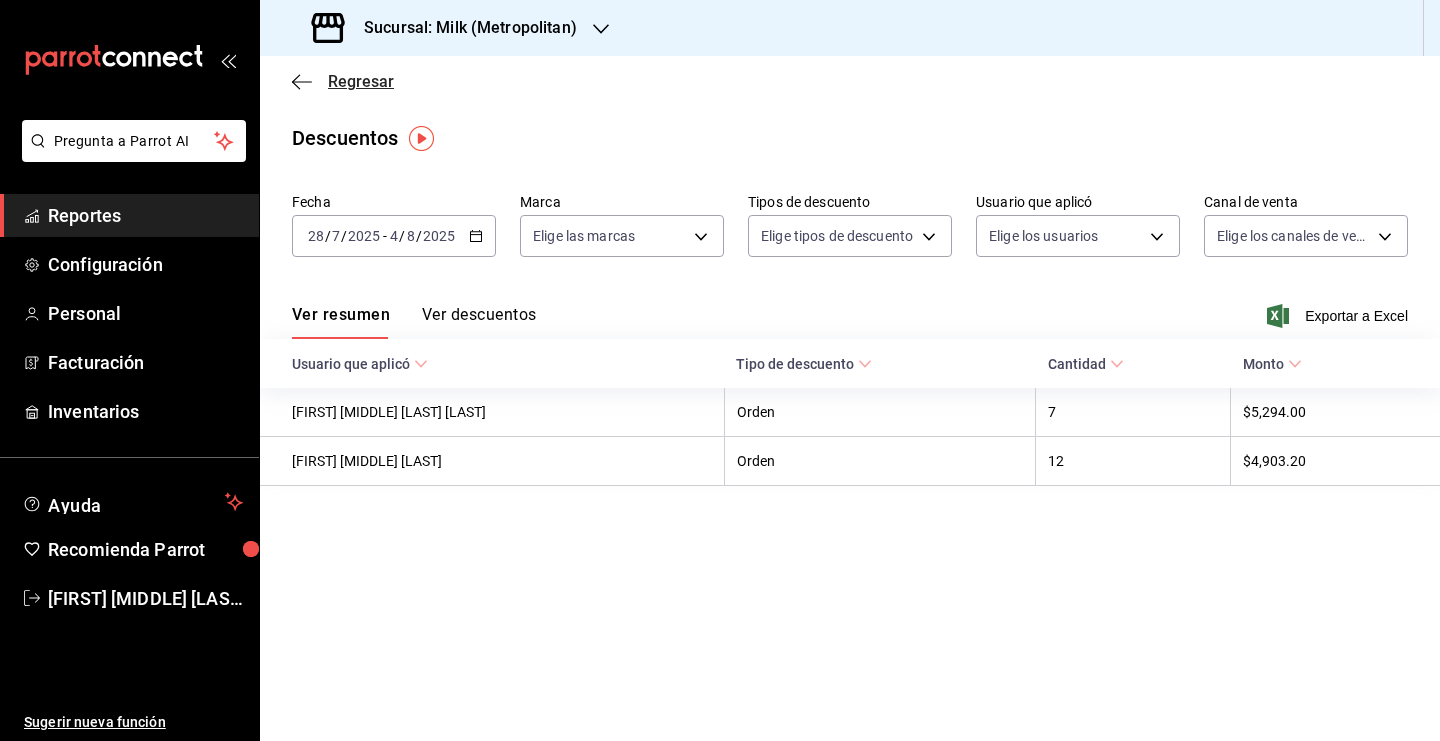 click on "Regresar" at bounding box center (361, 81) 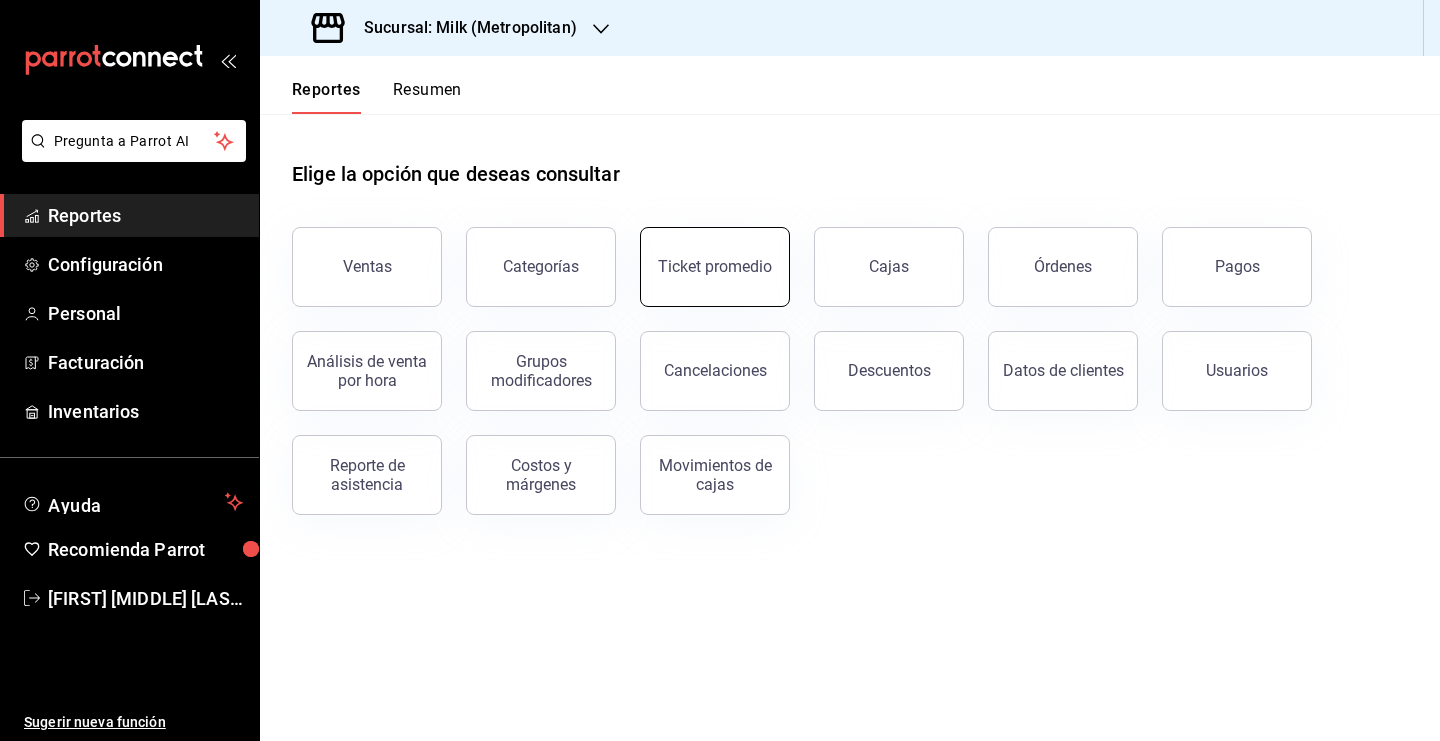 click on "Ticket promedio" at bounding box center (715, 267) 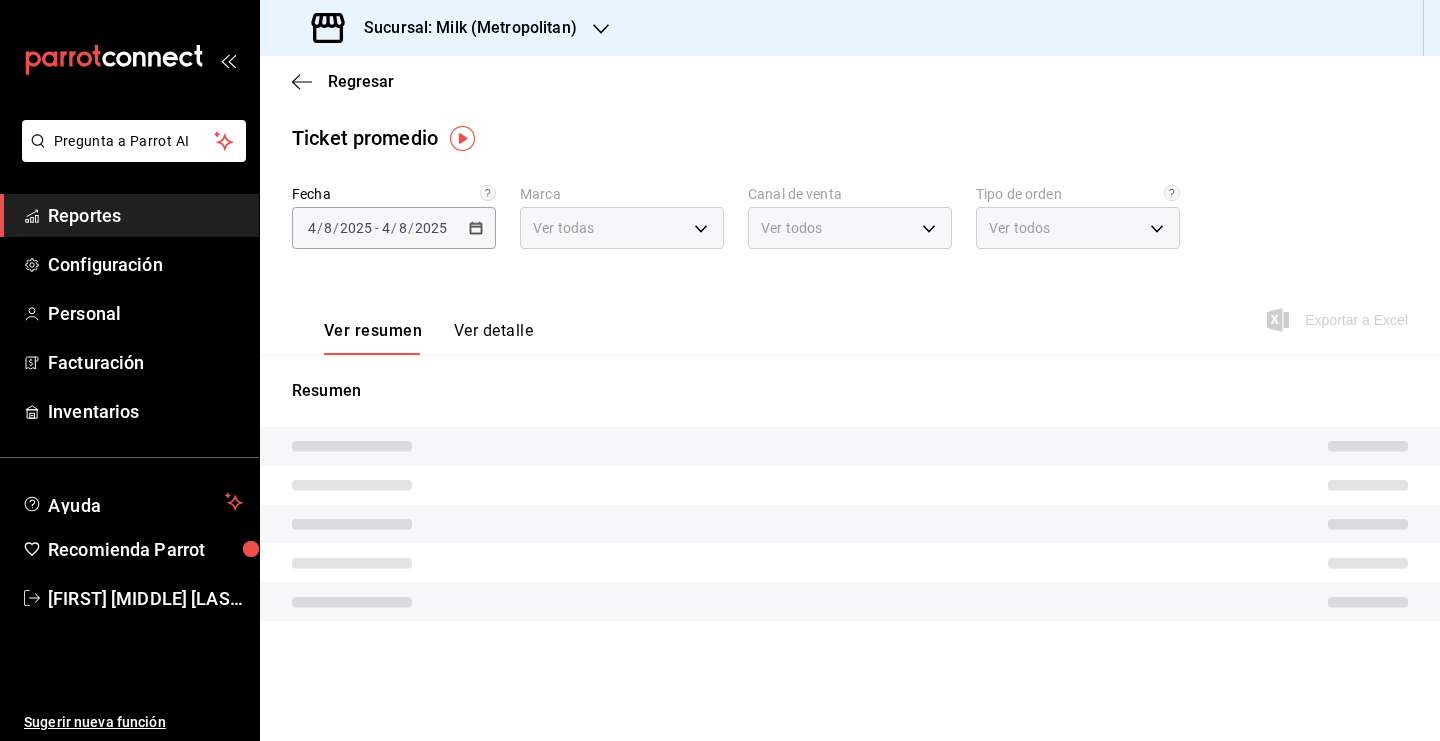 type on "57c9fc47-e65f-4221-a10c-96a6466a6251" 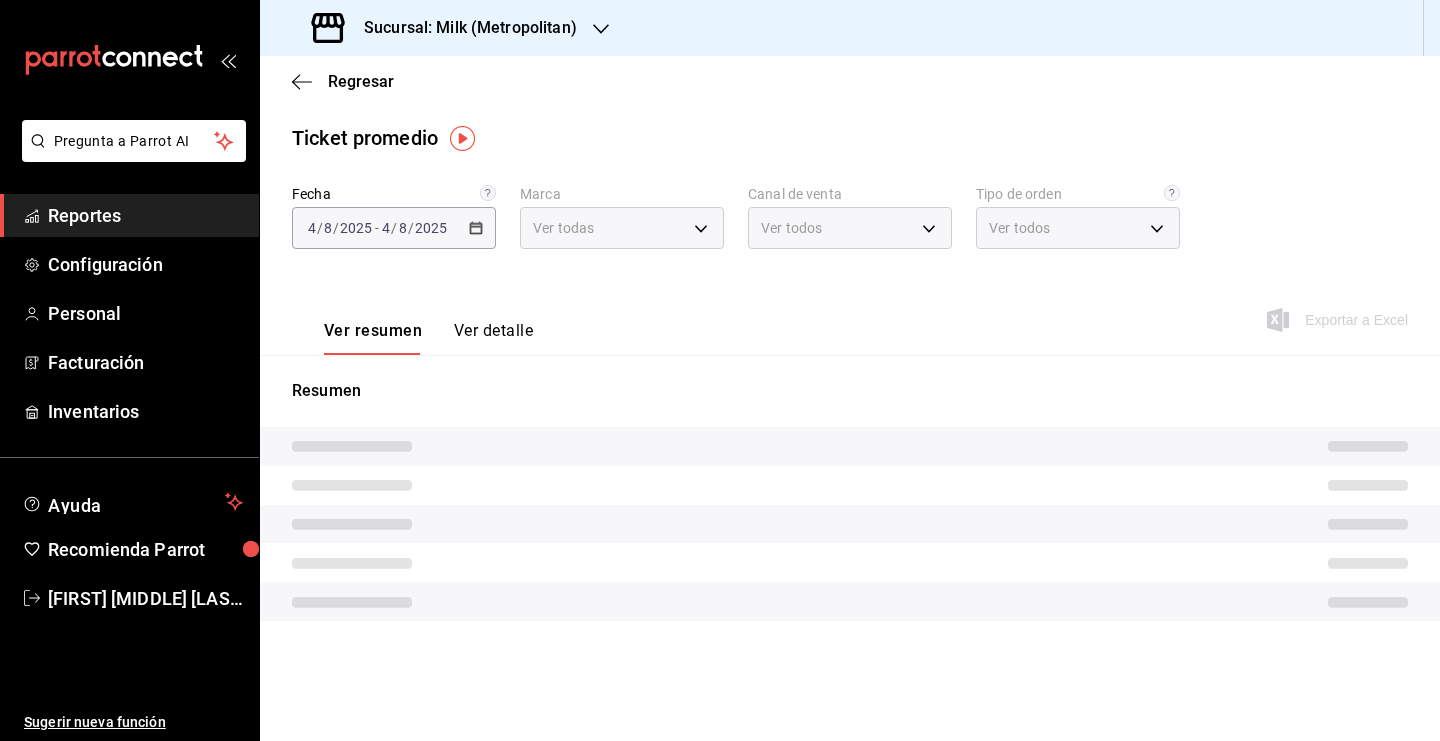 type on "PARROT,UBER_EATS,RAPPI,DIDI_FOOD,ONLINE" 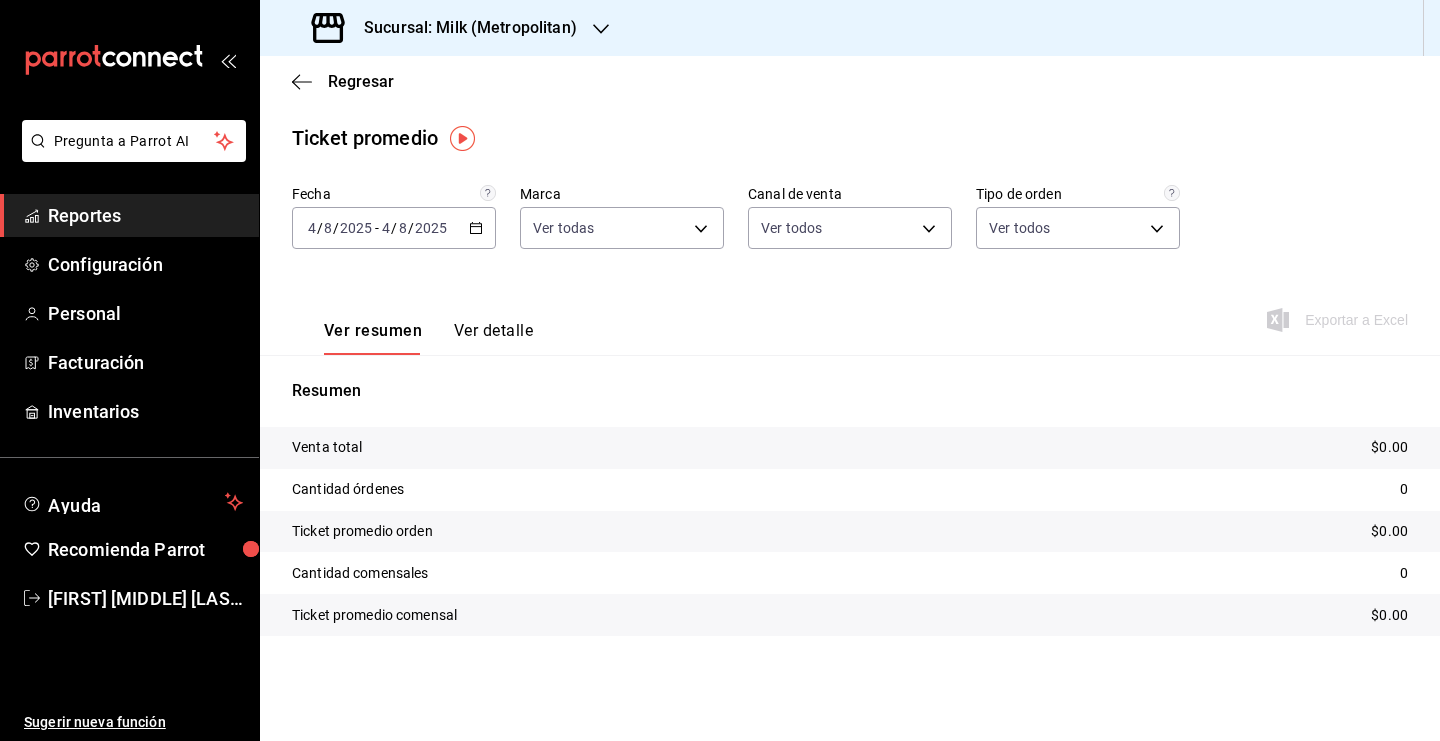 click 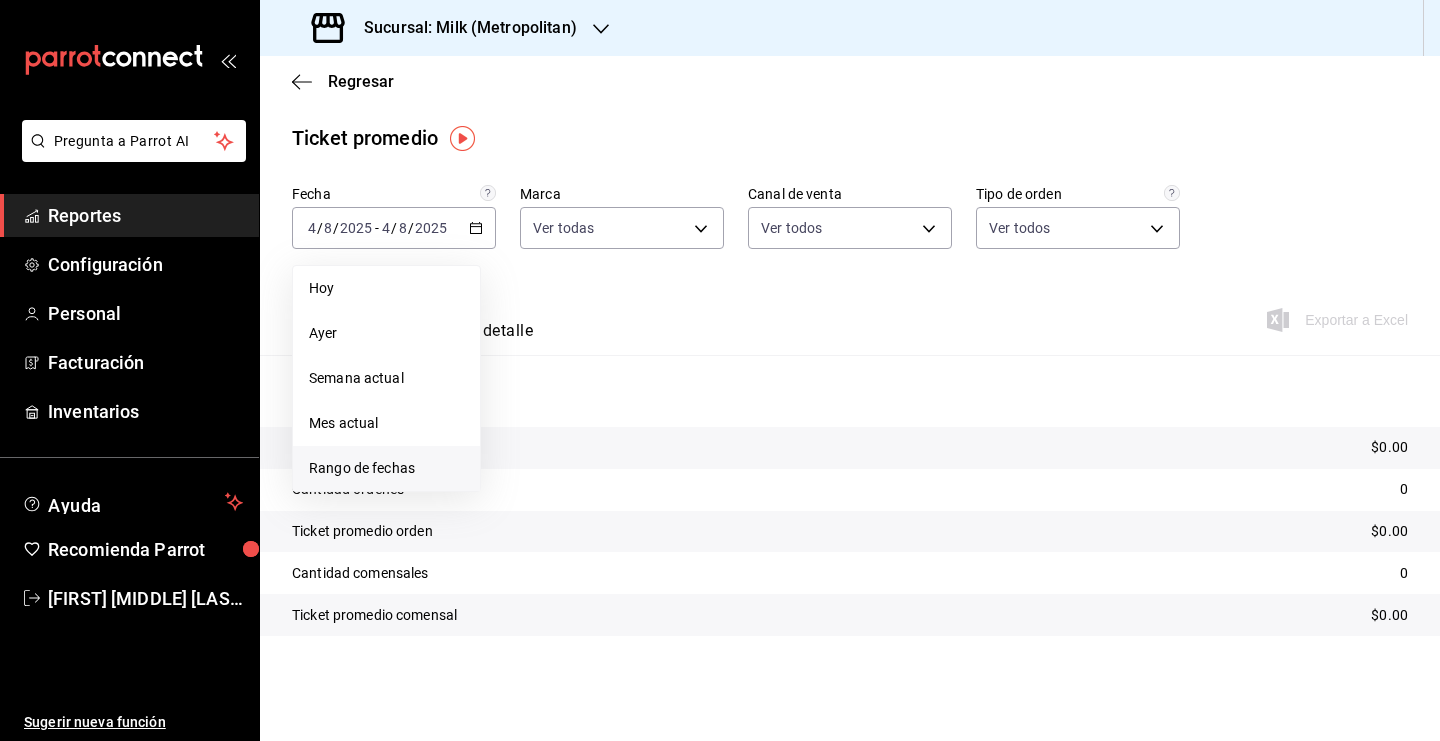 click on "Rango de fechas" at bounding box center [386, 468] 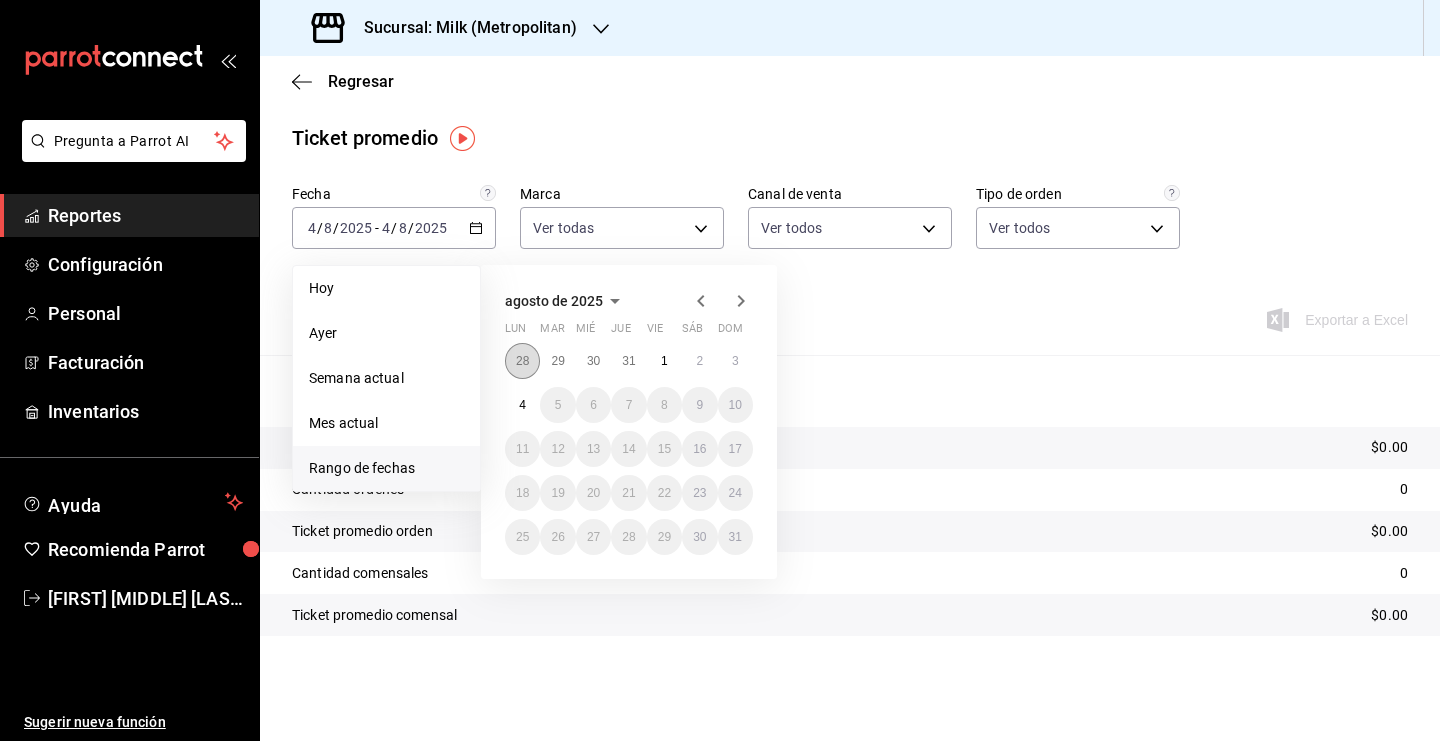 click on "28" at bounding box center (522, 361) 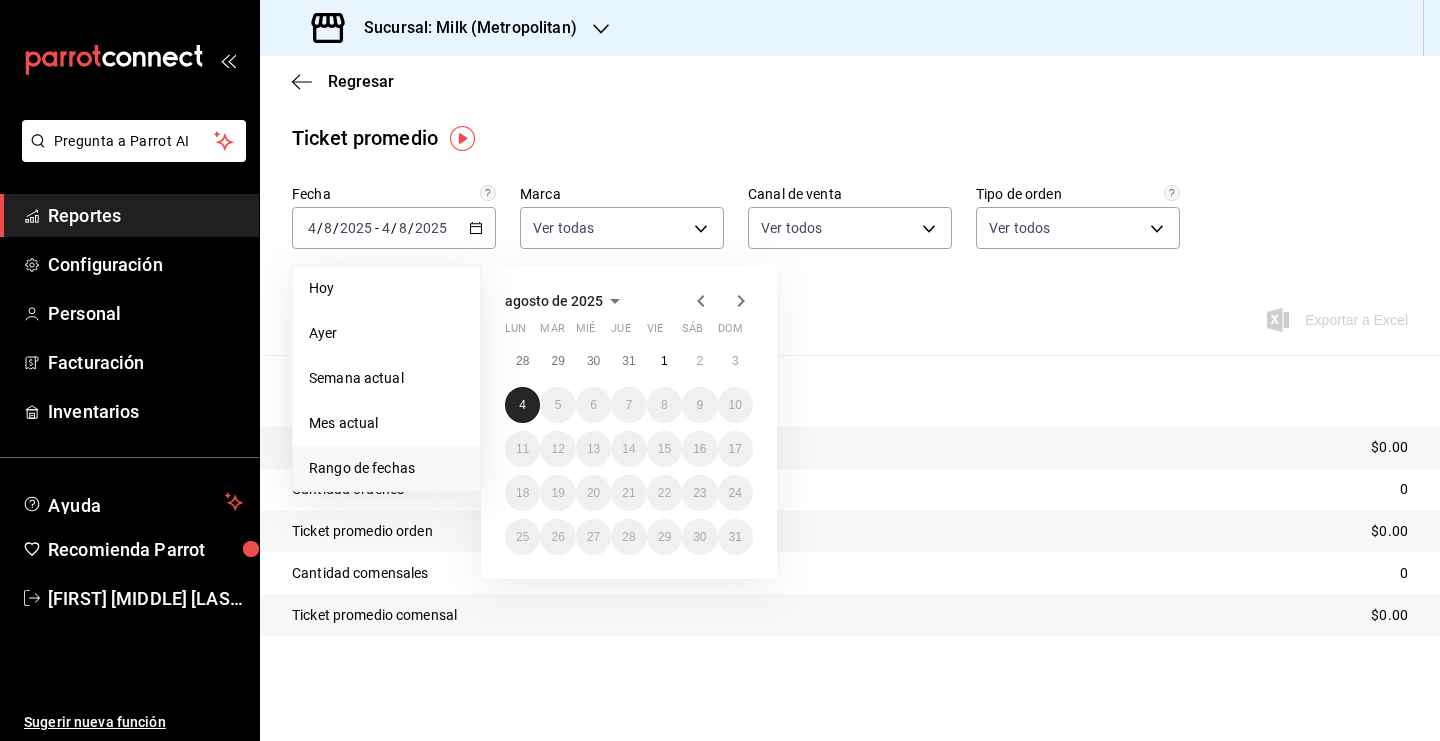 click on "4" at bounding box center [522, 405] 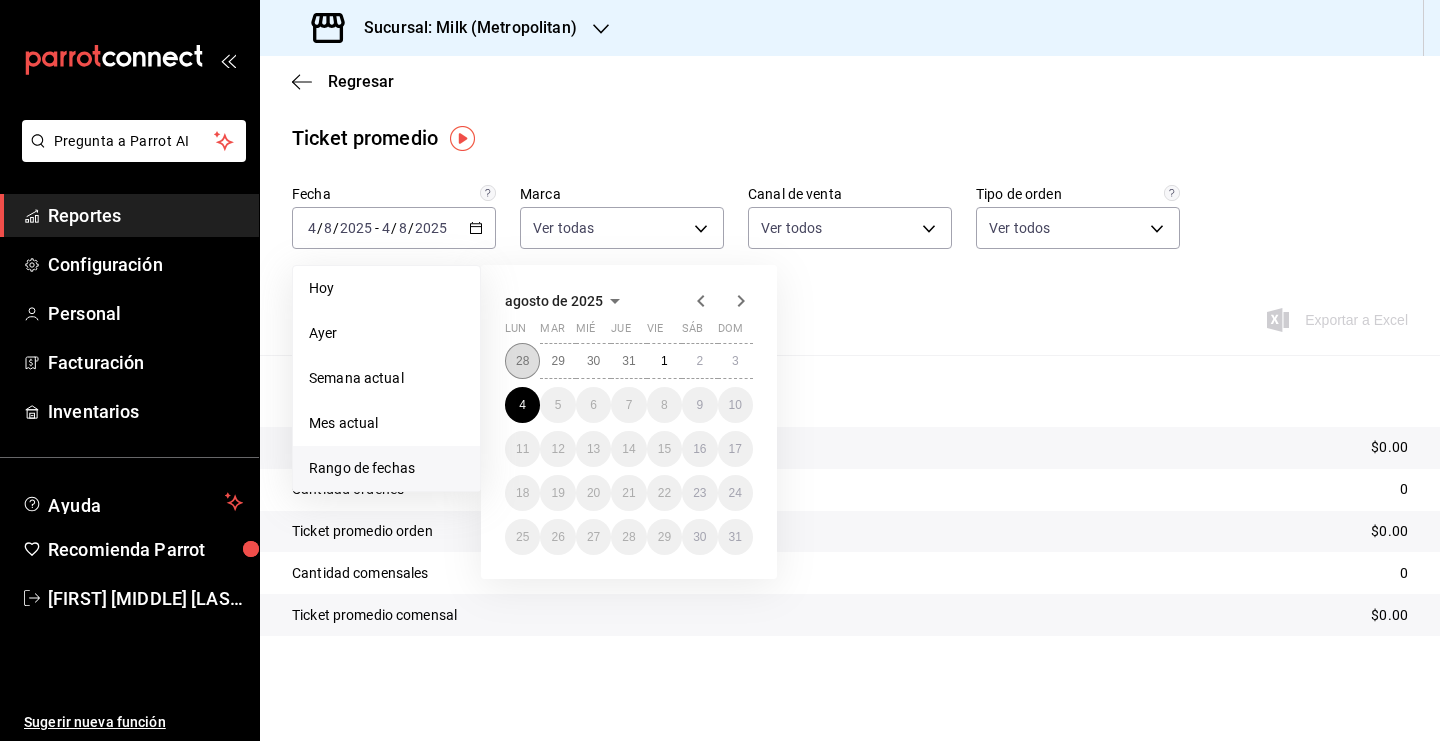 click on "28" at bounding box center (522, 361) 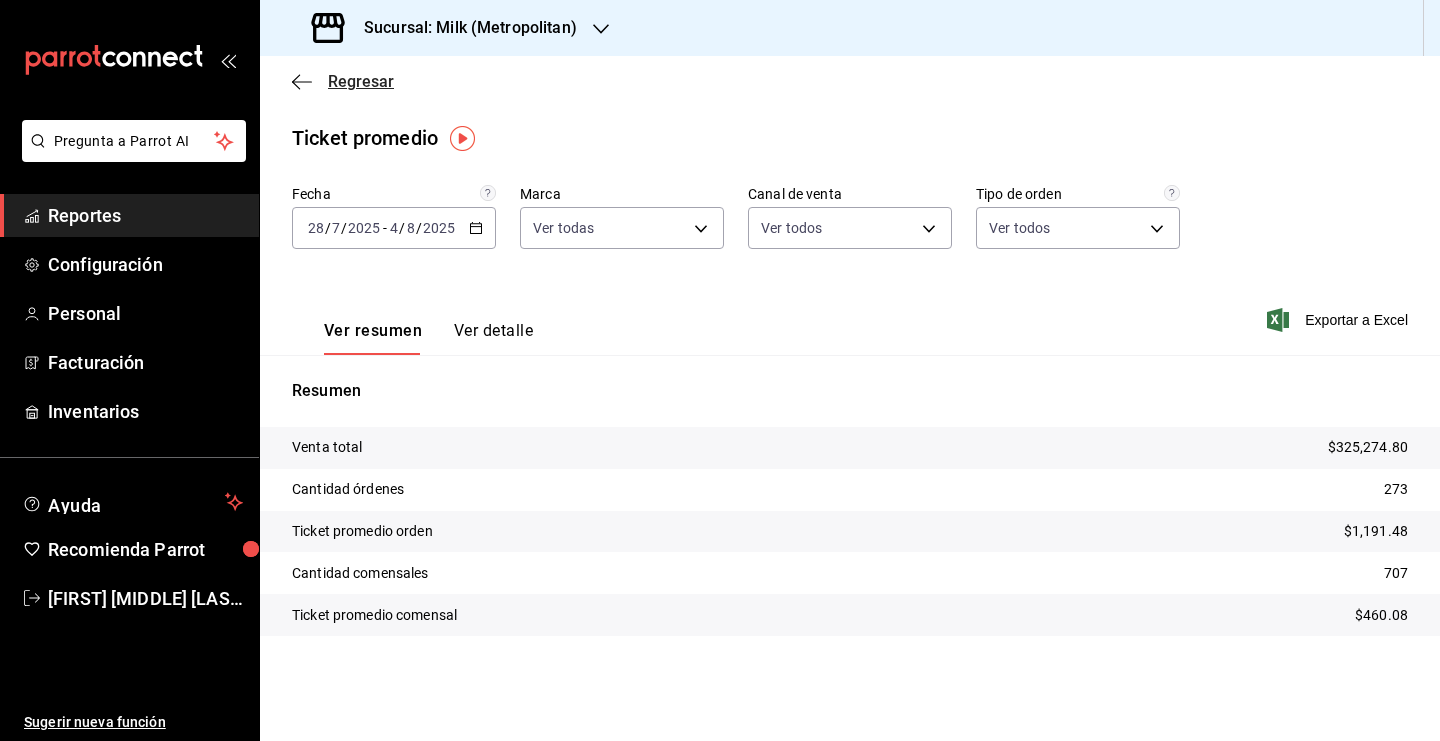 click on "Regresar" at bounding box center (361, 81) 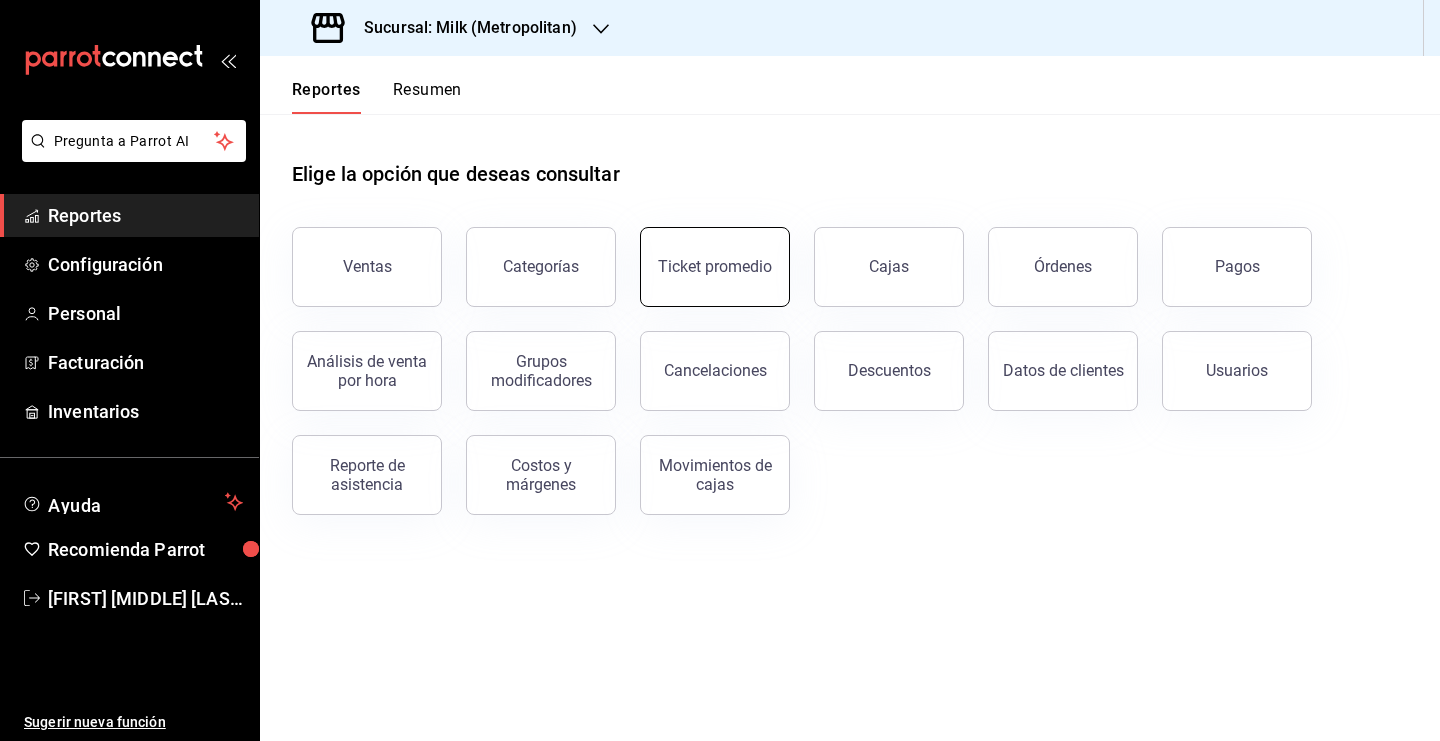 click on "Ticket promedio" at bounding box center (715, 266) 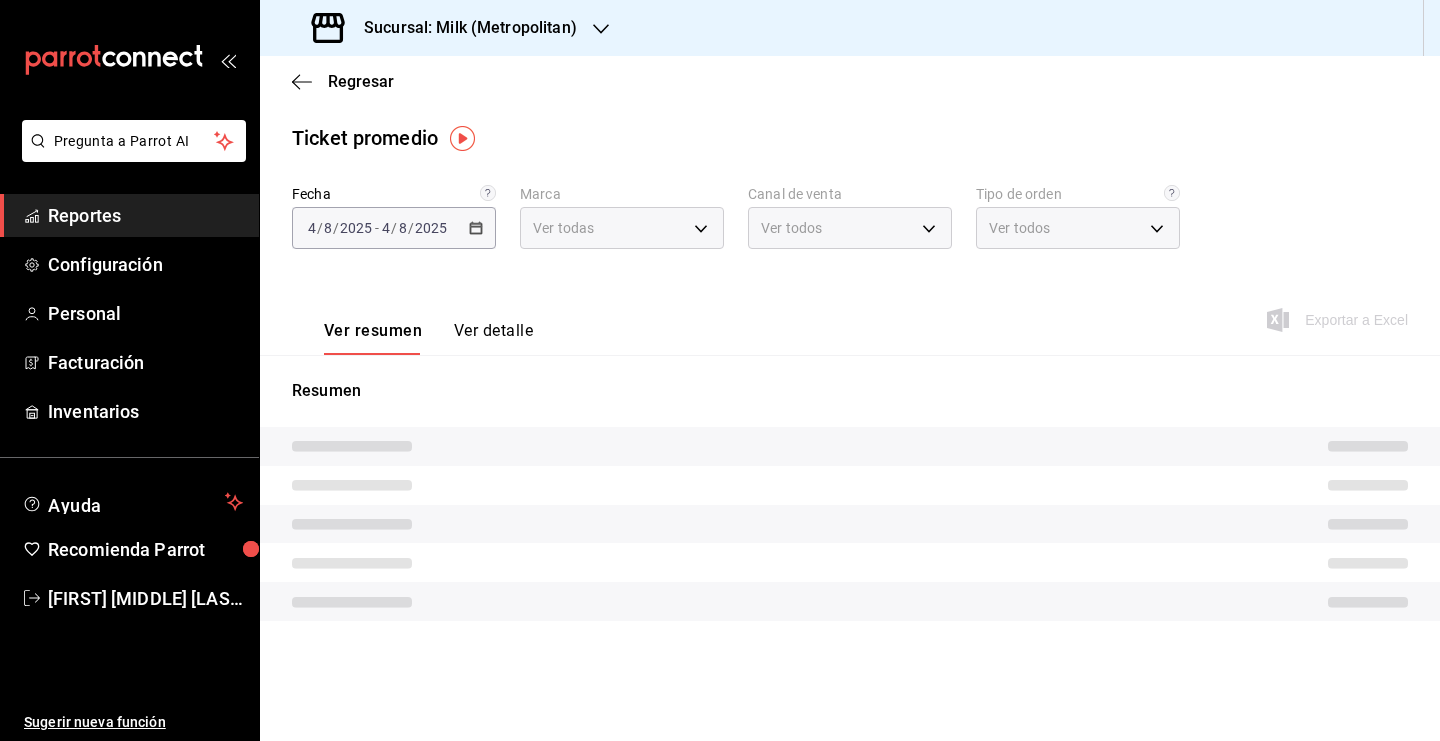 type on "57c9fc47-e65f-4221-a10c-96a6466a6251" 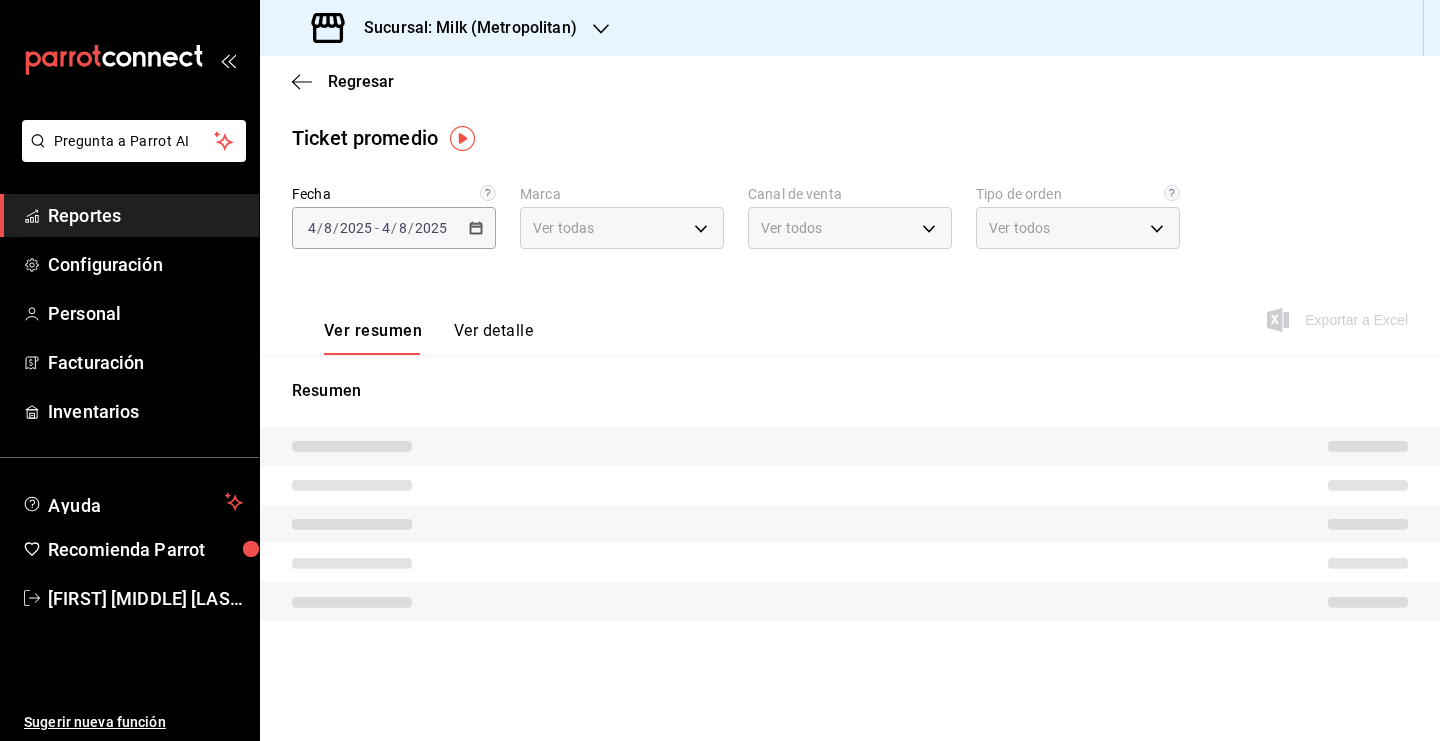 type on "PARROT,UBER_EATS,RAPPI,DIDI_FOOD,ONLINE" 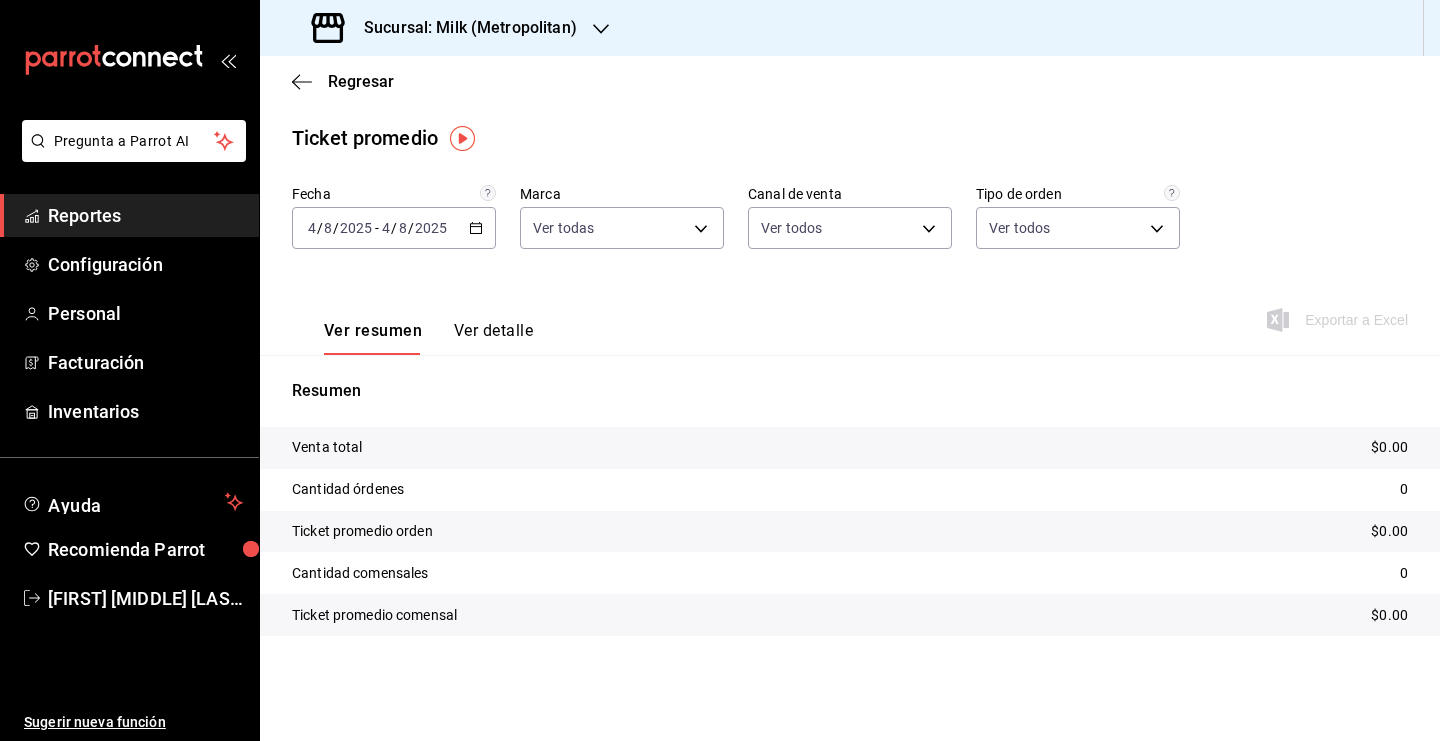 click on "2025-08-04 4 / 8 / 2025 - 2025-08-04 4 / 8 / 2025" at bounding box center (394, 228) 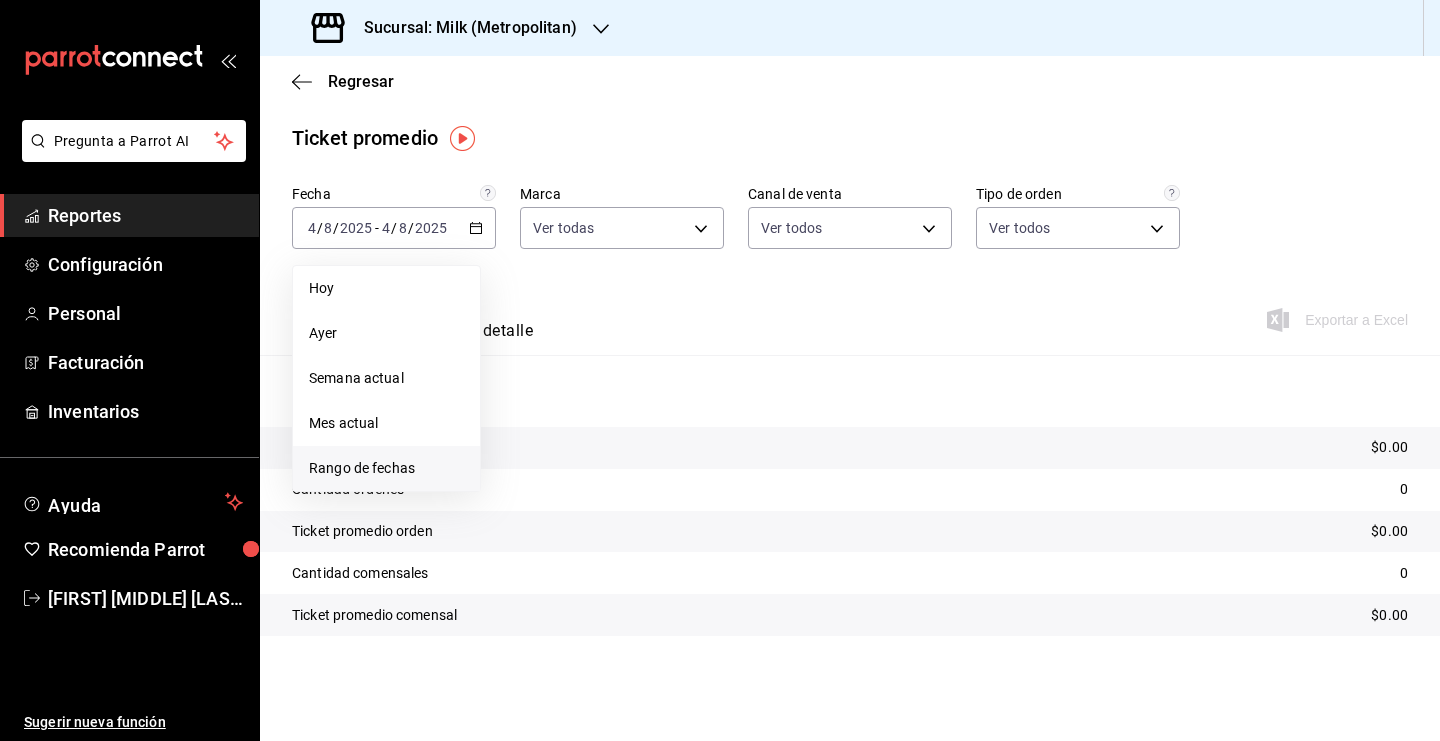 click on "Rango de fechas" at bounding box center (386, 468) 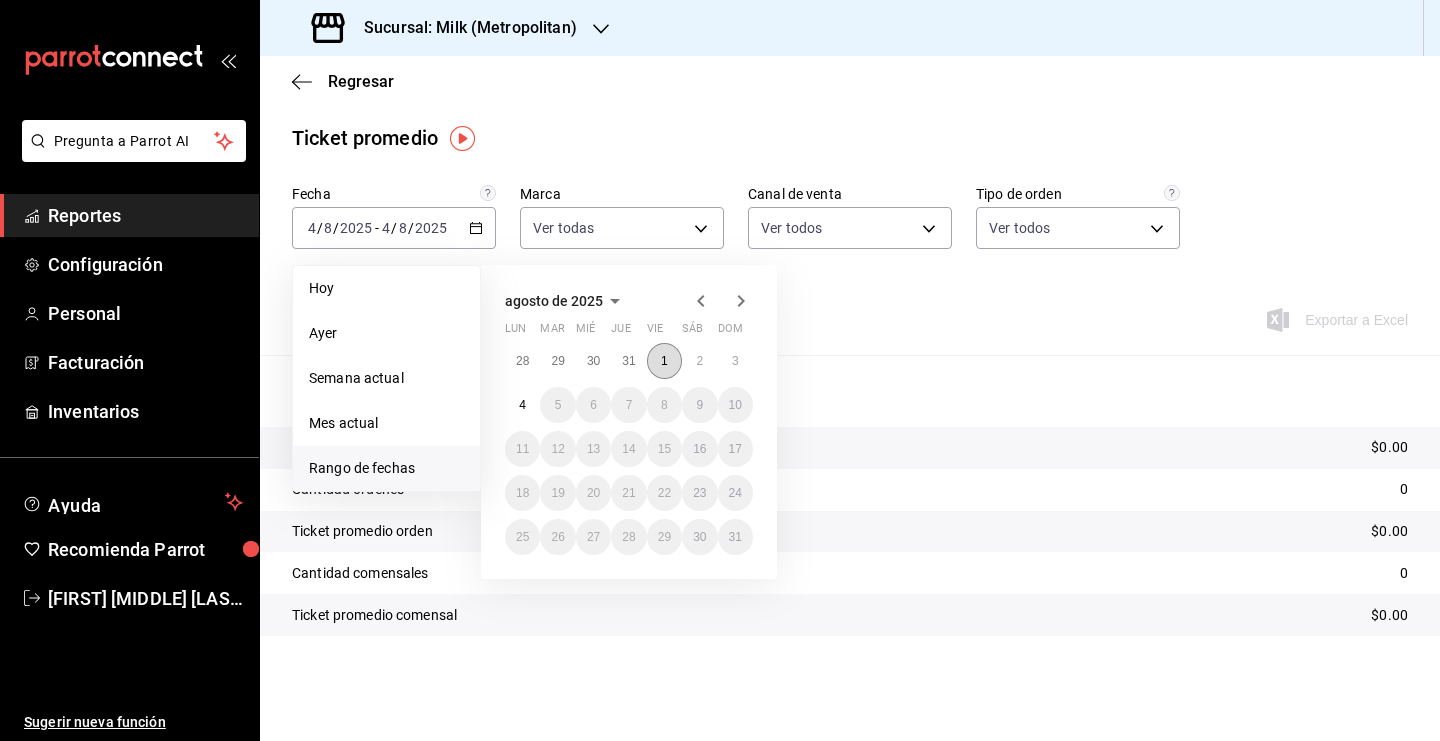 click on "1" at bounding box center [664, 361] 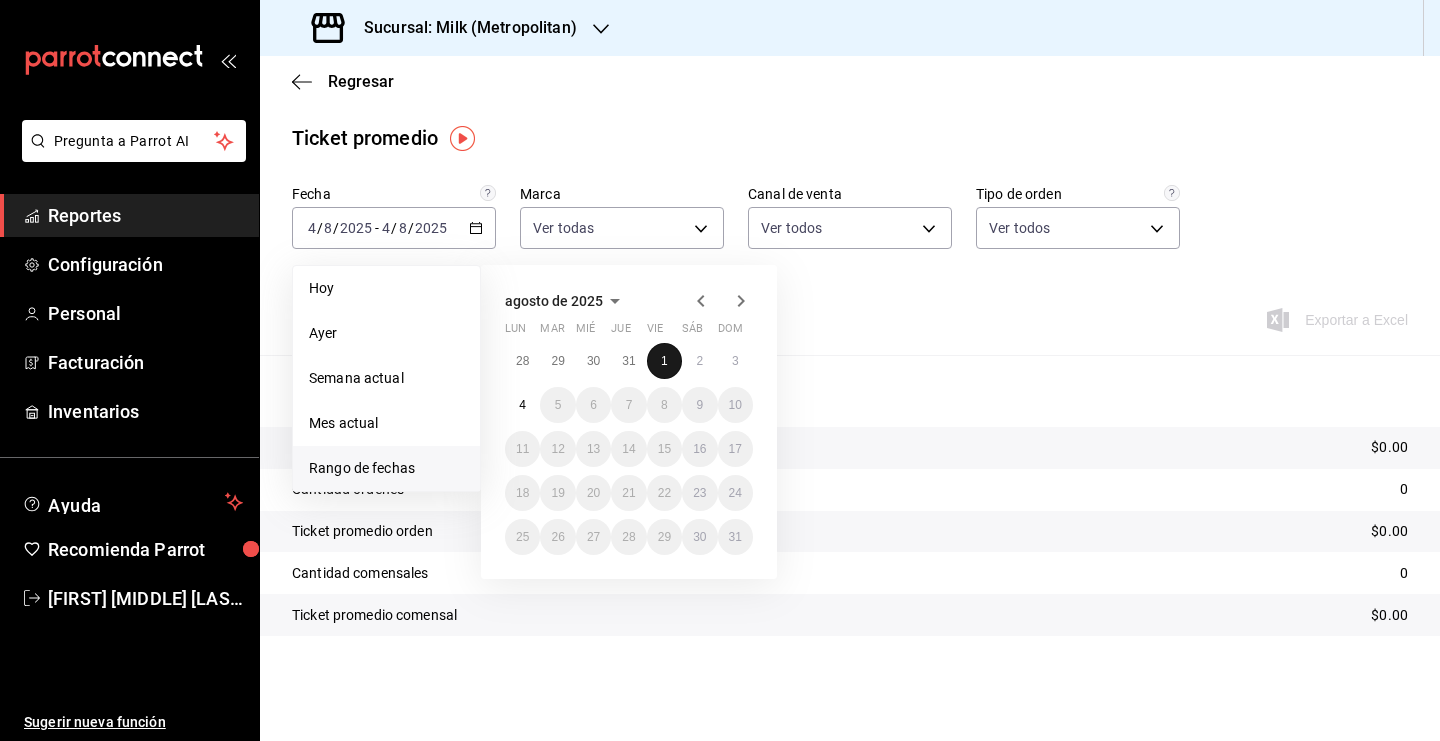 click on "1" at bounding box center [664, 361] 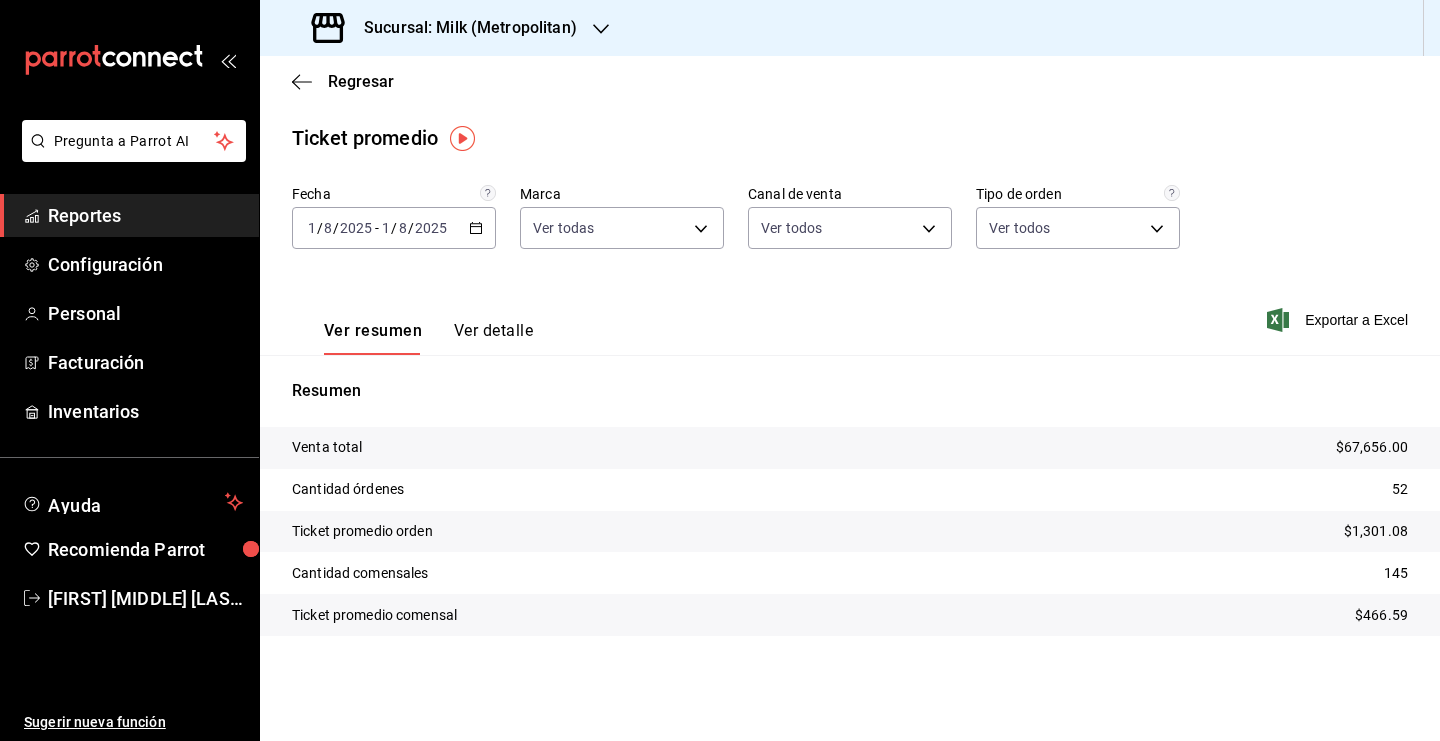 click 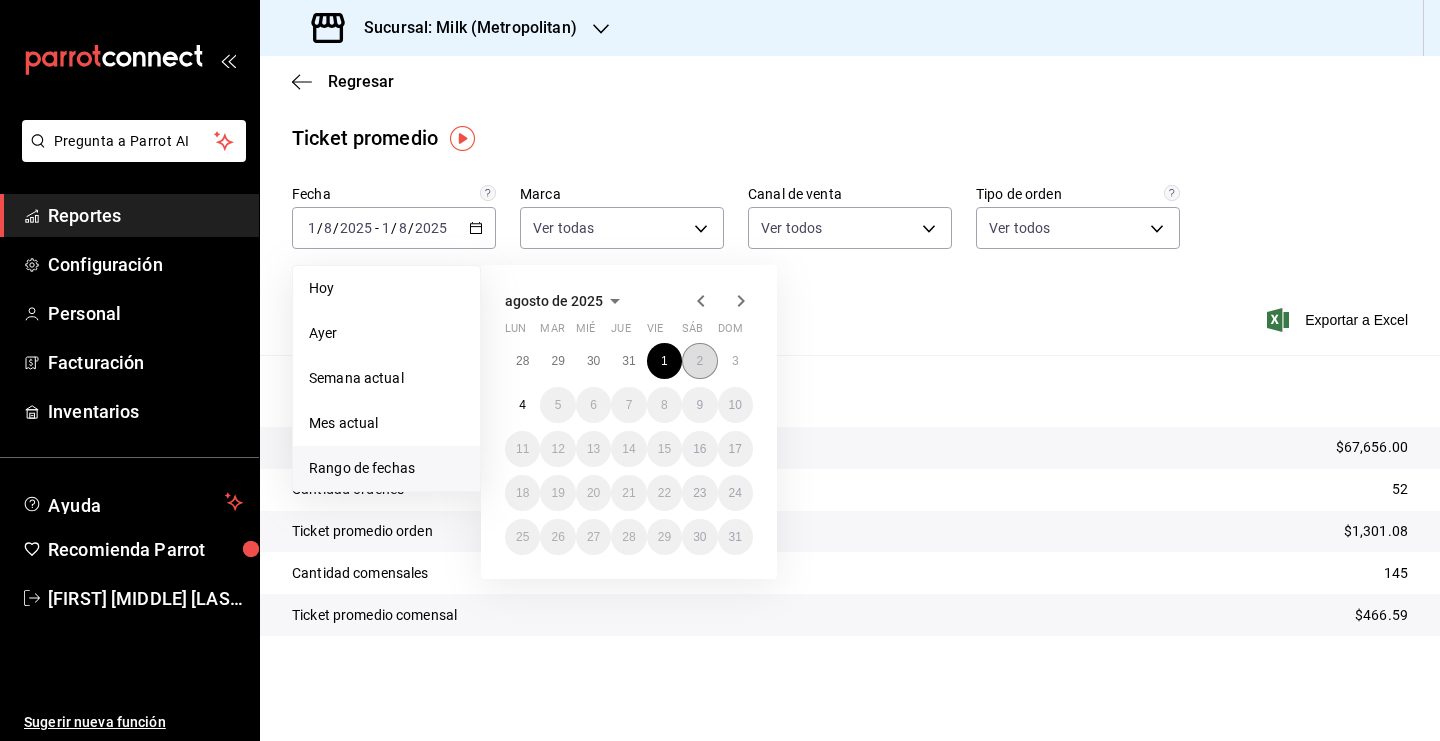 click on "2" at bounding box center [699, 361] 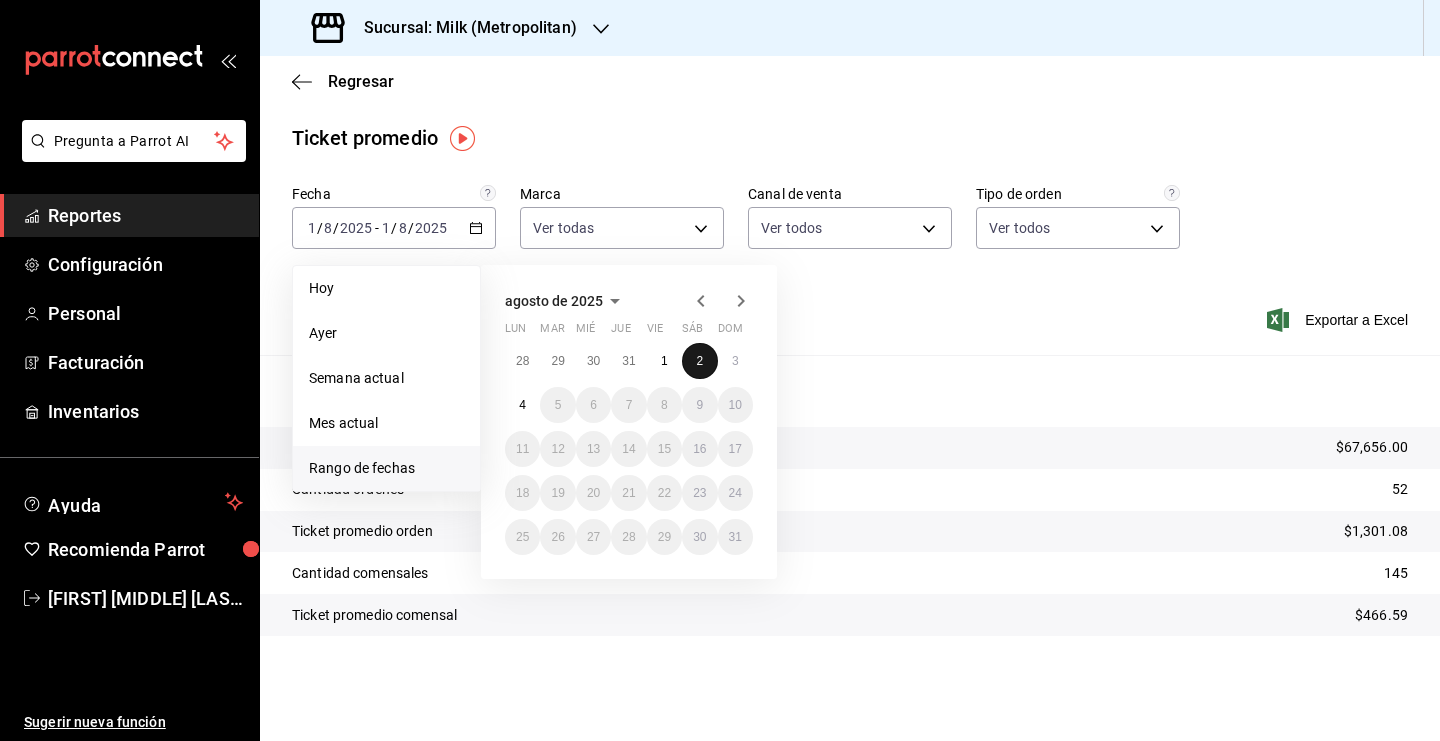 click on "2" at bounding box center [699, 361] 